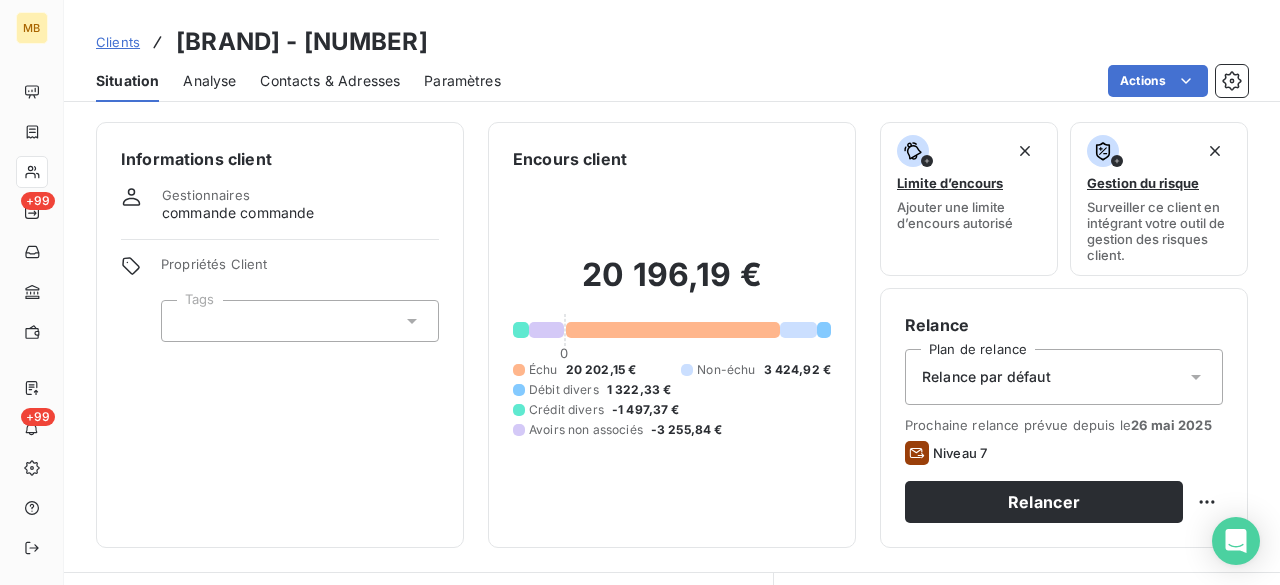 scroll, scrollTop: 0, scrollLeft: 0, axis: both 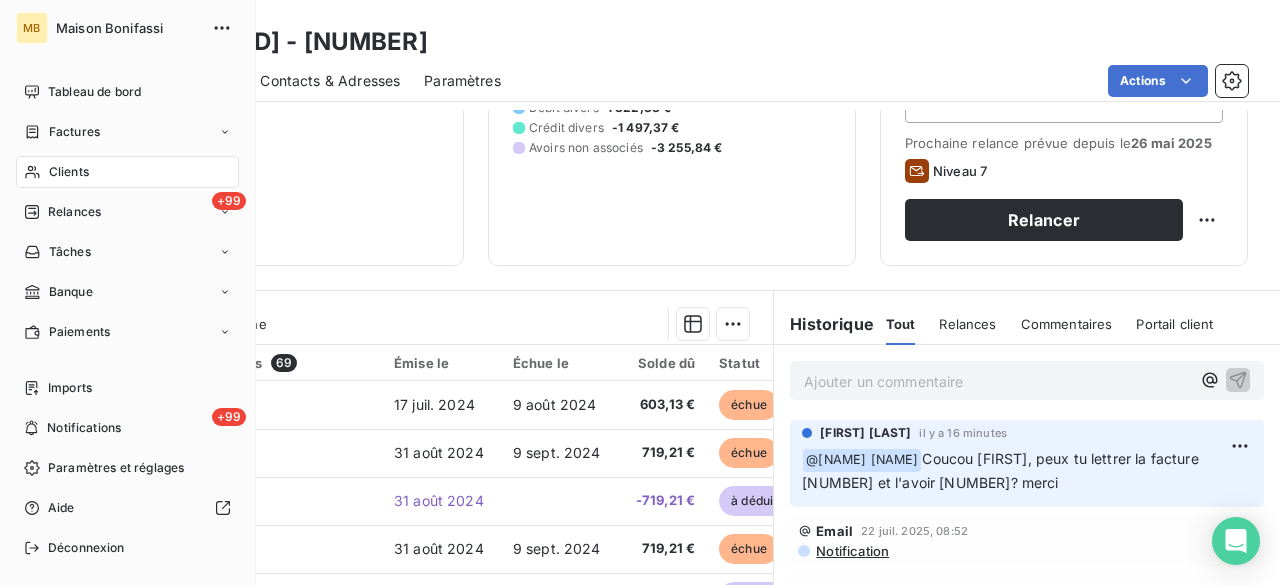 click on "Clients" at bounding box center [69, 172] 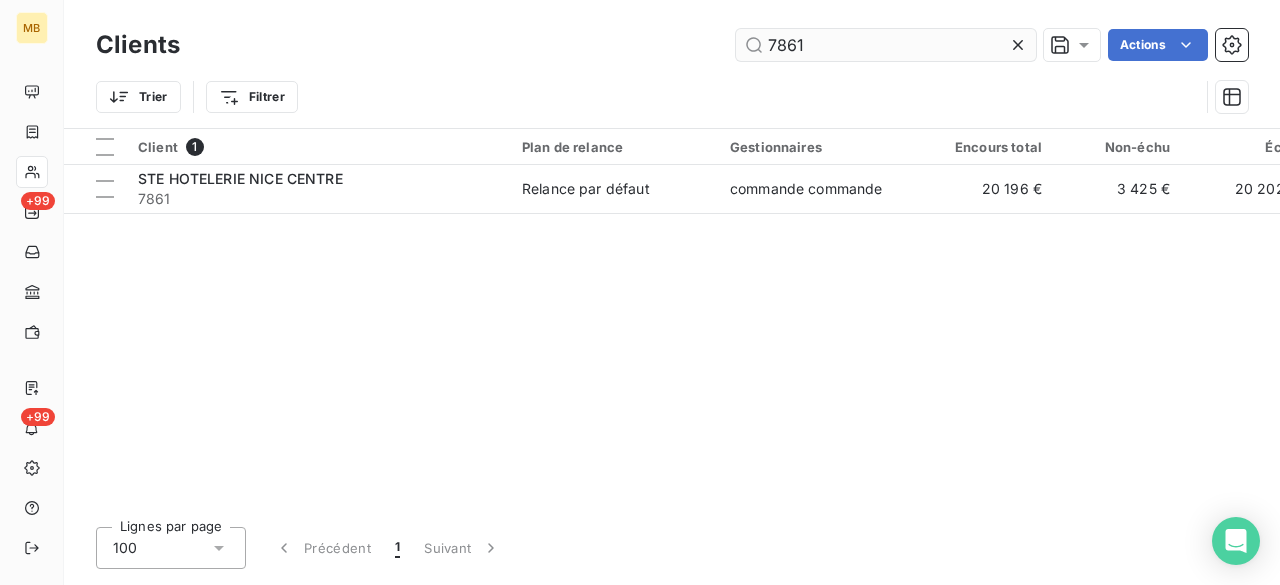click on "7861" at bounding box center [886, 45] 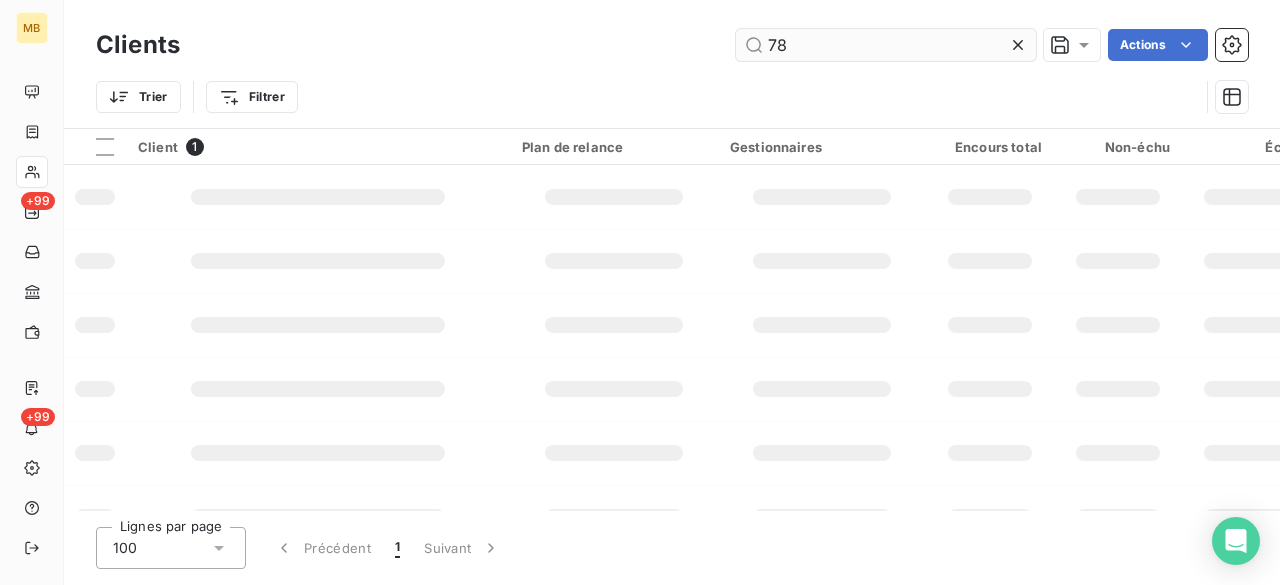 type on "7" 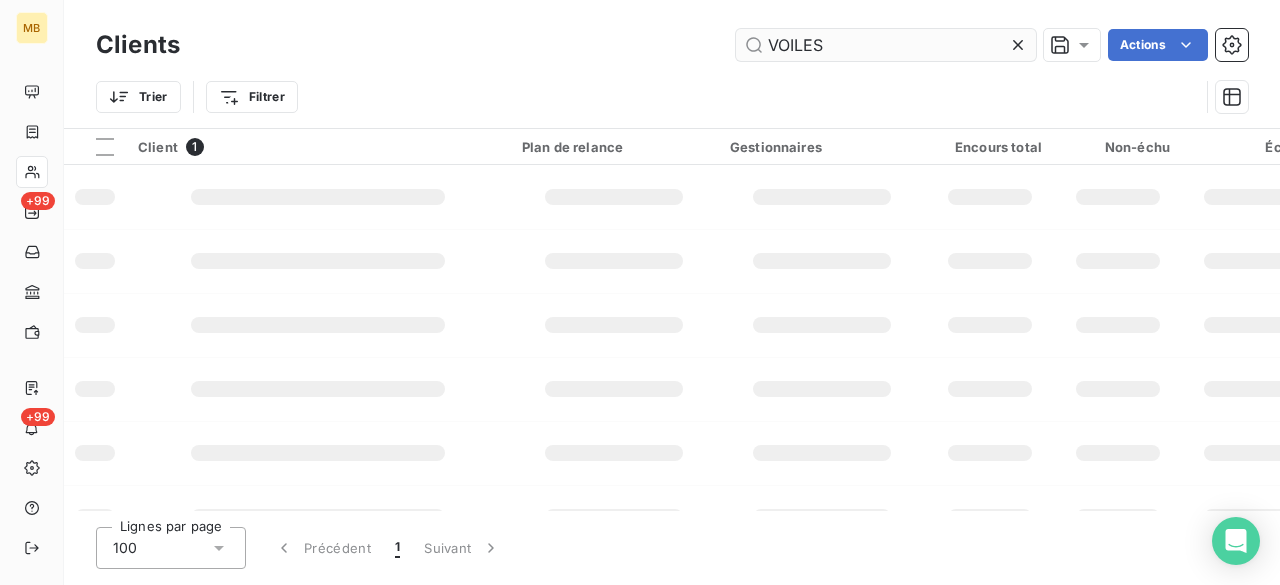 type on "VOILES" 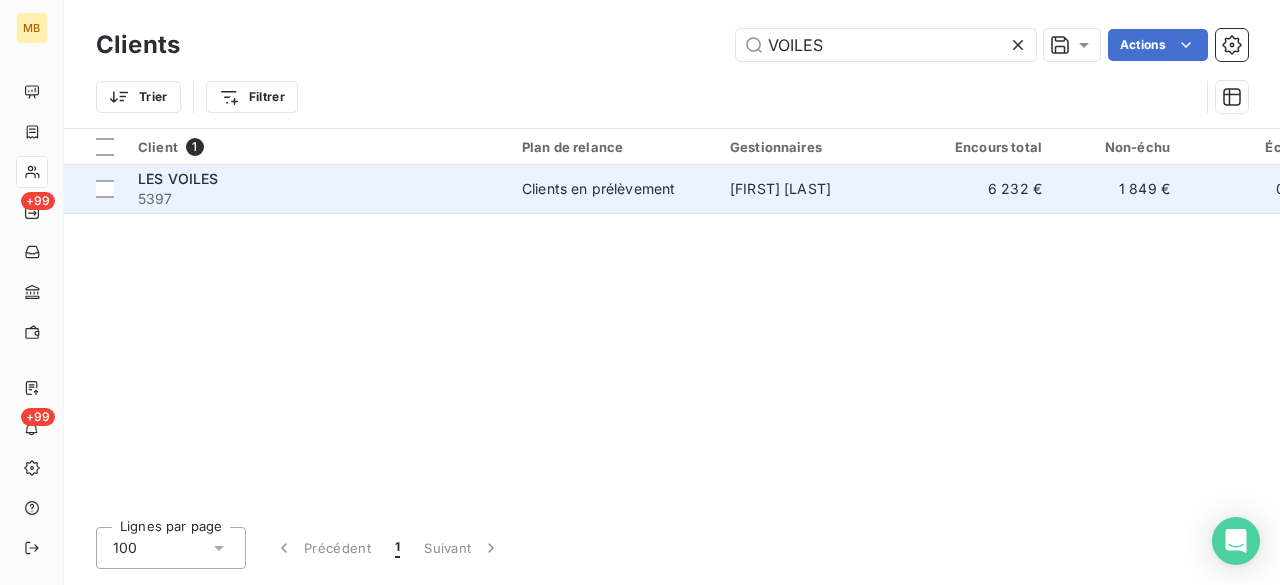 click on "LES VOILES" at bounding box center (318, 179) 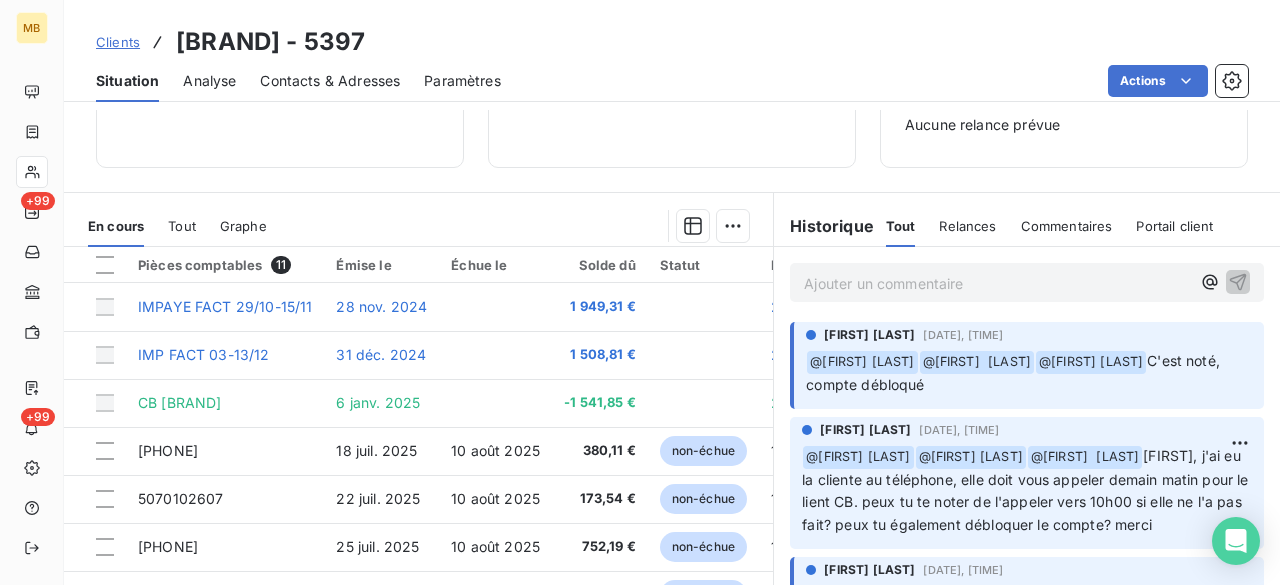 scroll, scrollTop: 317, scrollLeft: 0, axis: vertical 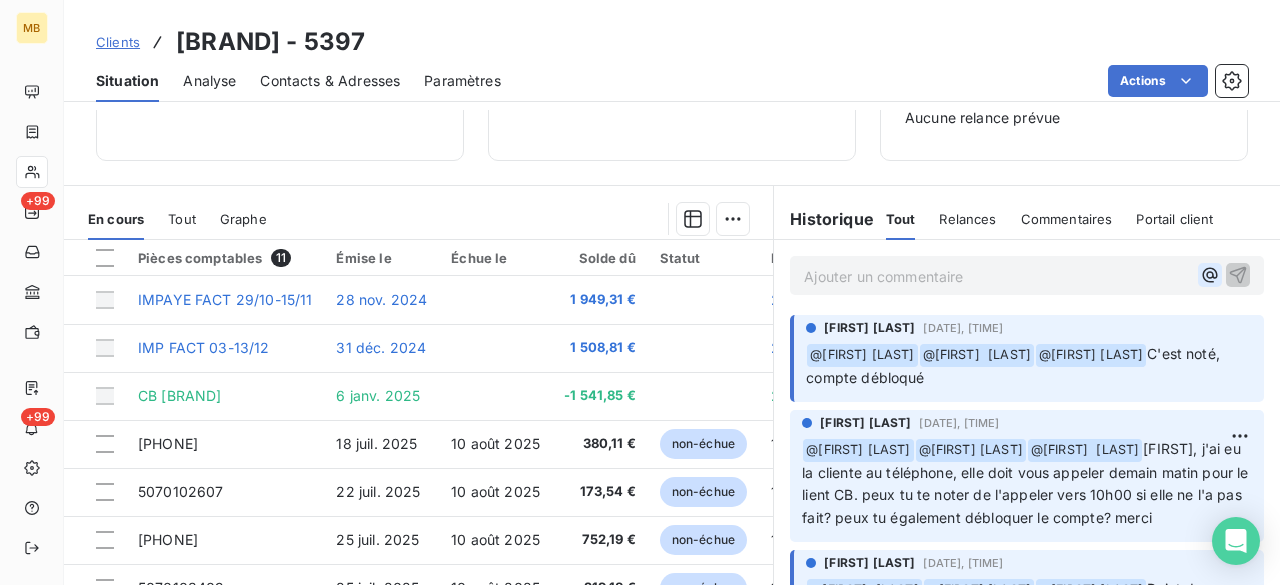 click 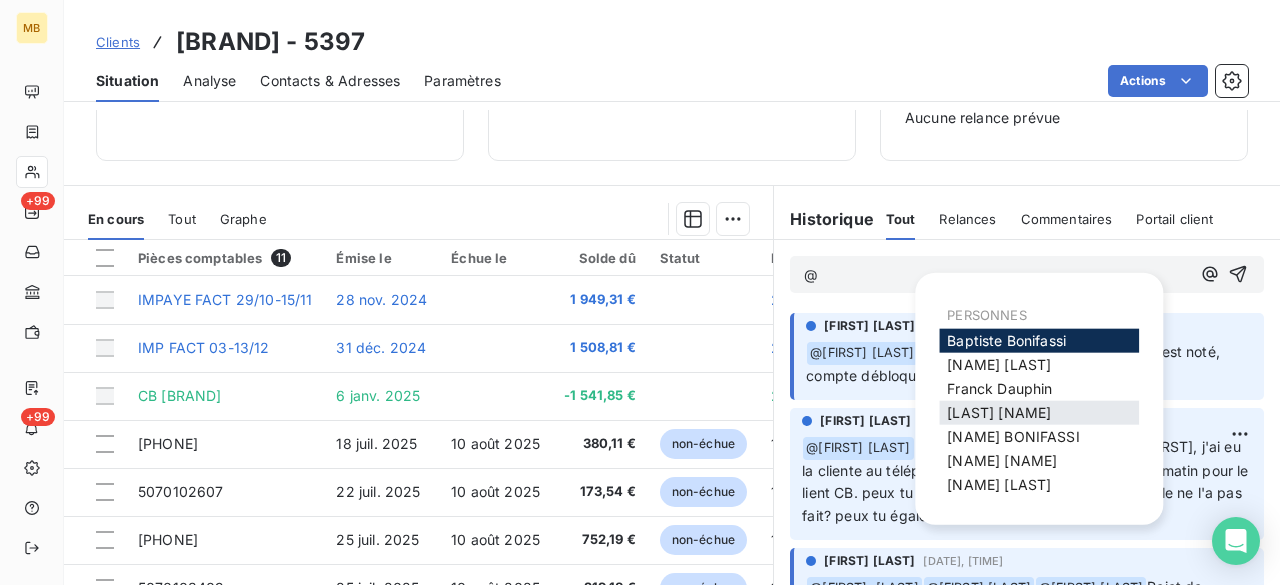 click on "[FIRST]   [LAST]" at bounding box center [999, 412] 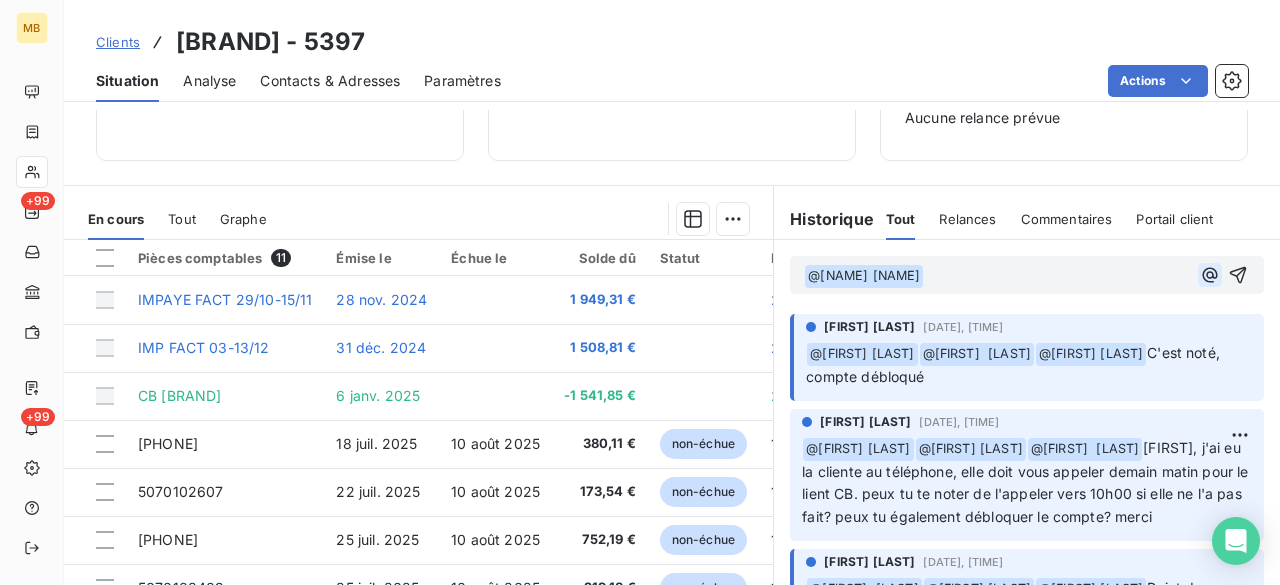 click 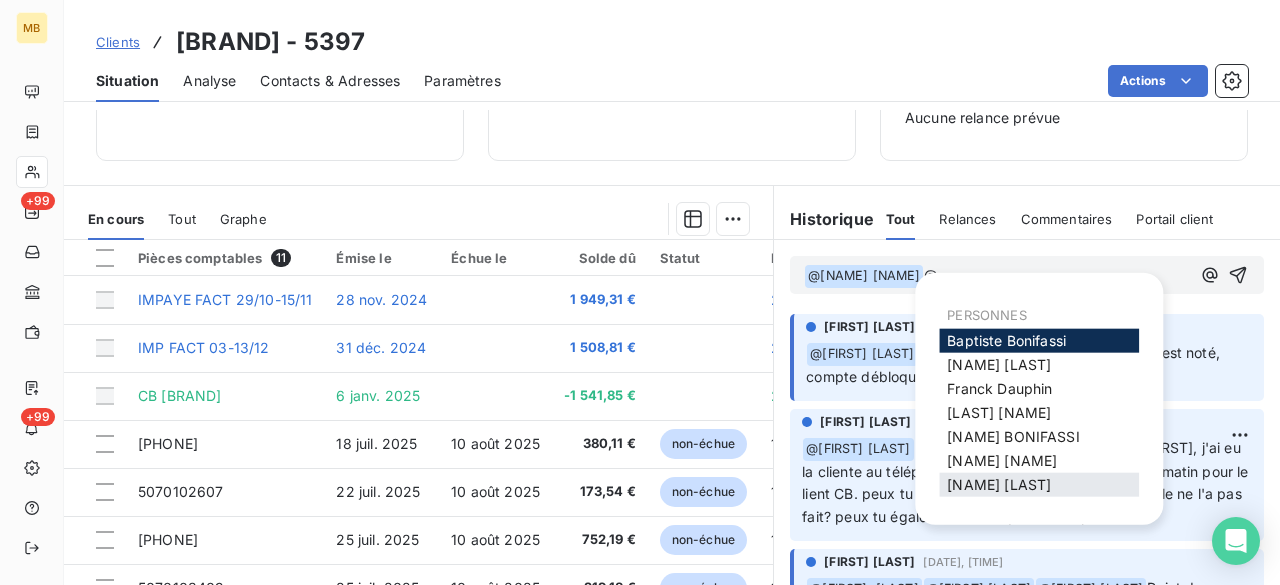 click on "[FIRST] [LAST]" at bounding box center (999, 484) 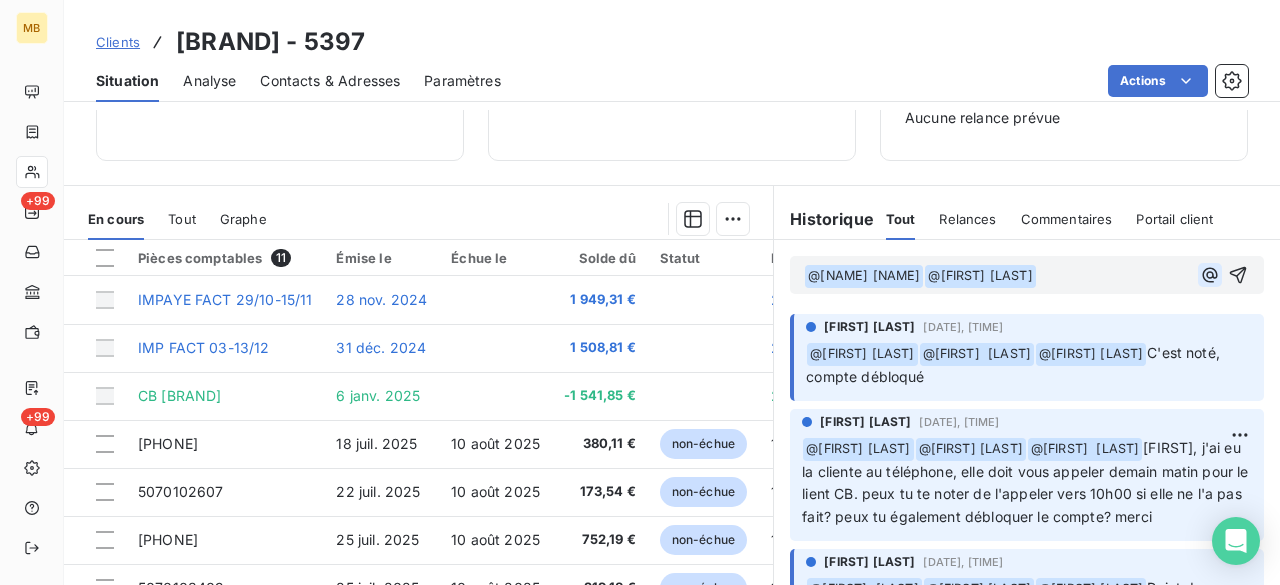click 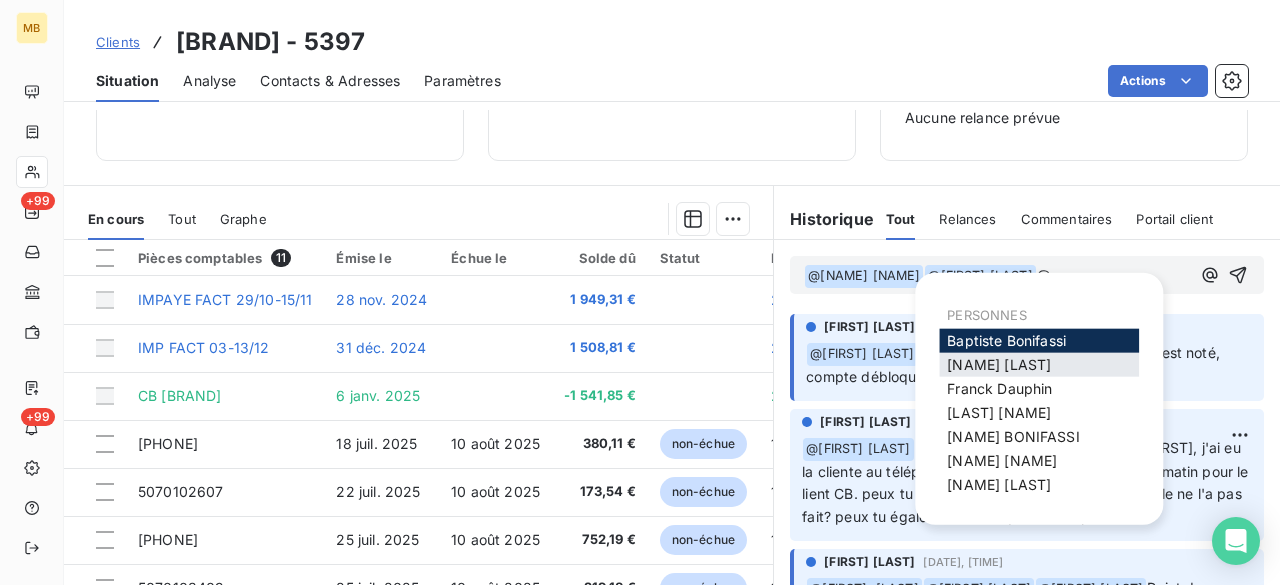 click on "[FIRST]    [LAST]" at bounding box center [999, 364] 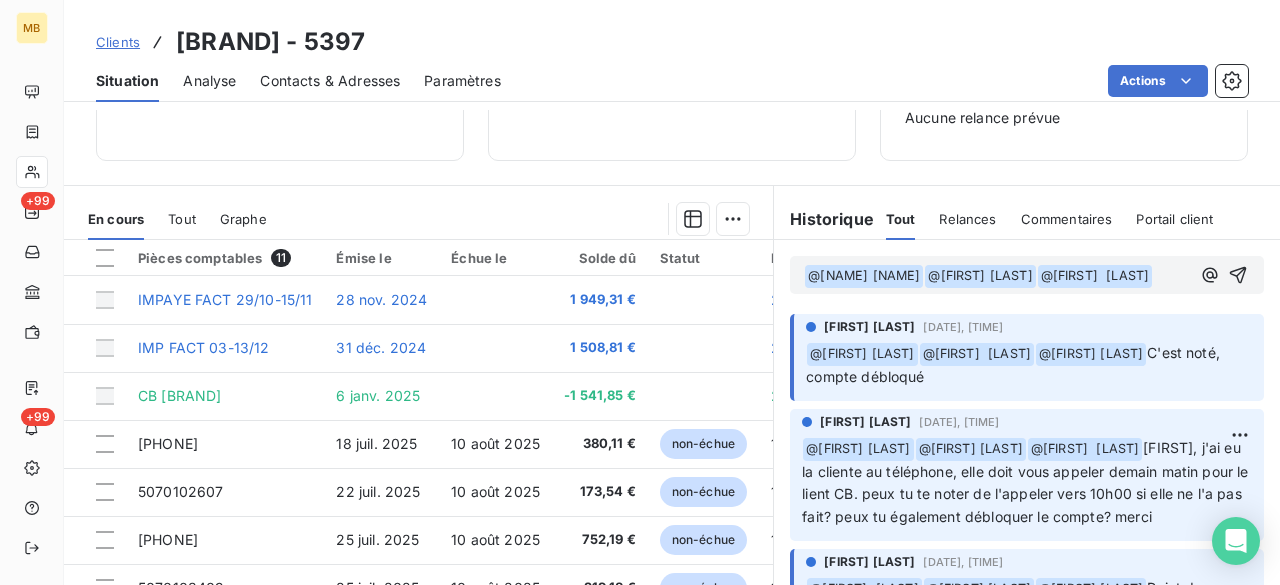 click on "﻿ @ [FIRST] [LAST] ﻿ ﻿ @ [FIRST] [LAST] ﻿ ﻿ @ [FIRST]  [LAST] ﻿ ﻿" at bounding box center [997, 276] 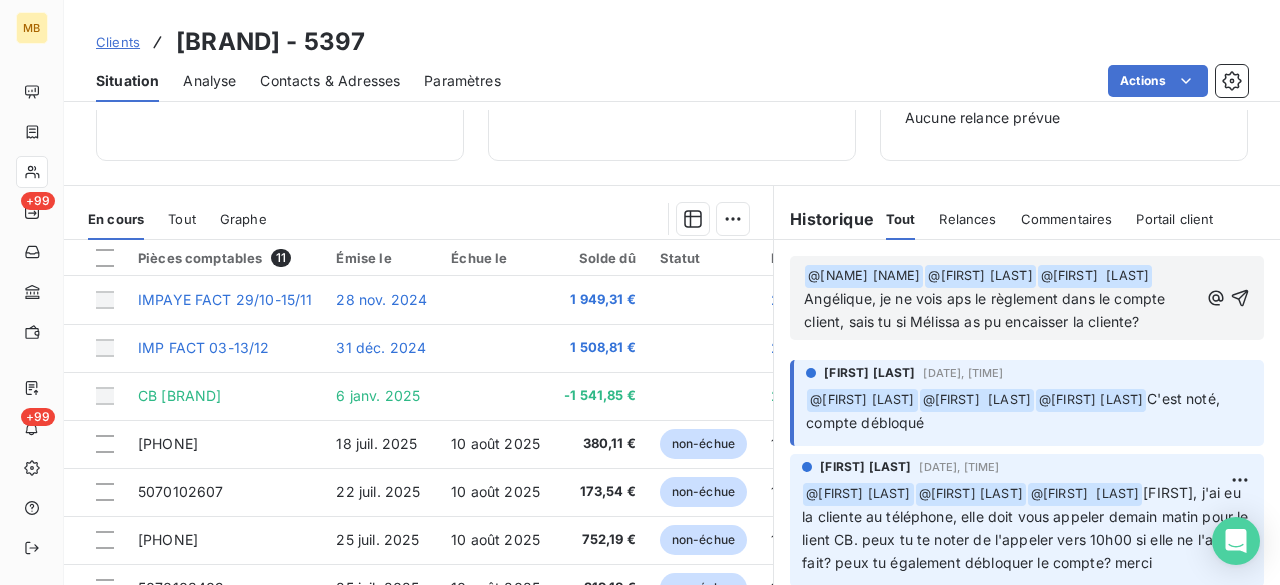 click on "Angélique, je ne vois aps le règlement dans le compte client, sais tu si Mélissa as pu encaisser la cliente?" at bounding box center (986, 310) 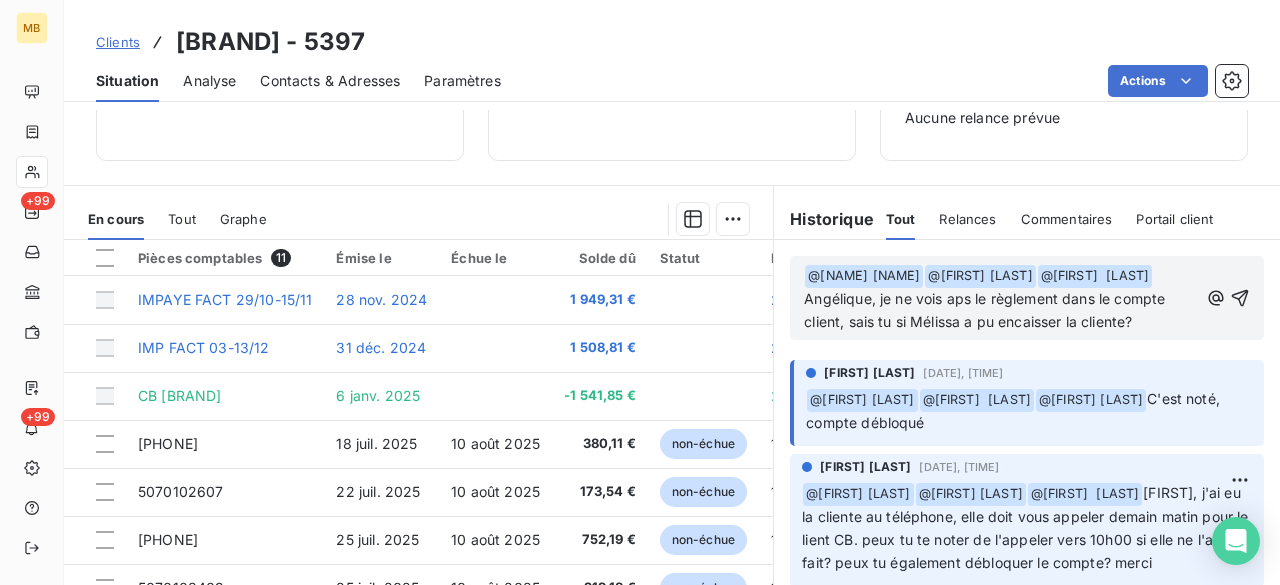 click on "Angélique, je ne vois aps le règlement dans le compte client, sais tu si Mélissa a pu encaisser la cliente?" at bounding box center (986, 310) 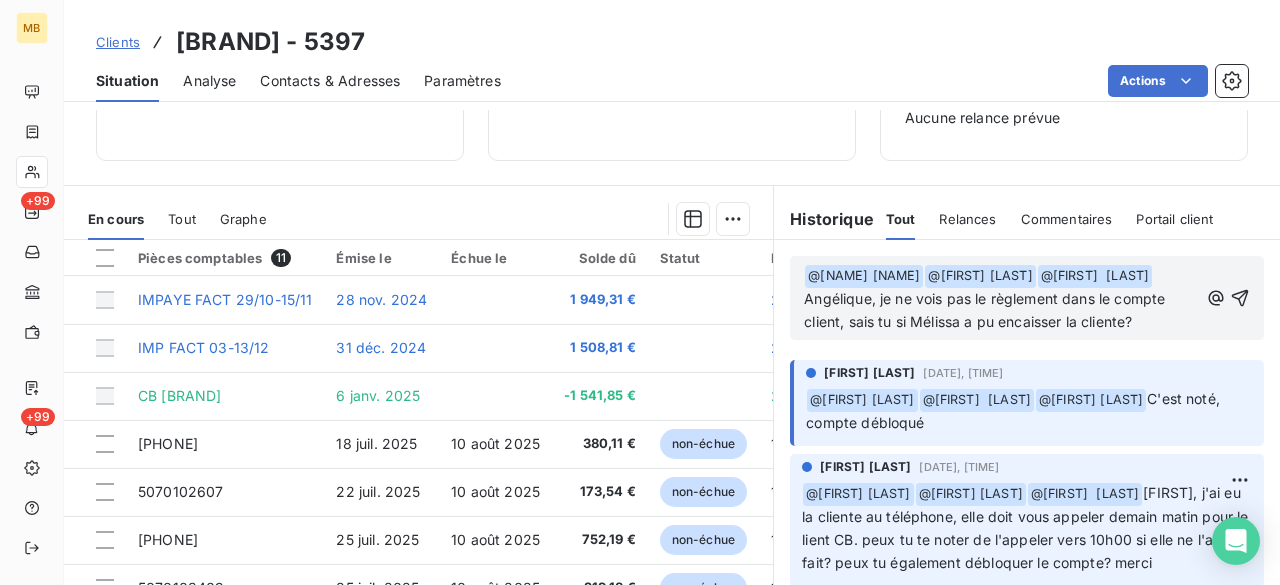 click on "﻿ @ [NAME] ﻿ ﻿ @ [NAME] ﻿ ﻿ @ [NAME] ﻿  Angélique, je ne vois pas le règlement dans le compte client, sais tu si Mélissa a pu encaisser la cliente?" at bounding box center (1001, 299) 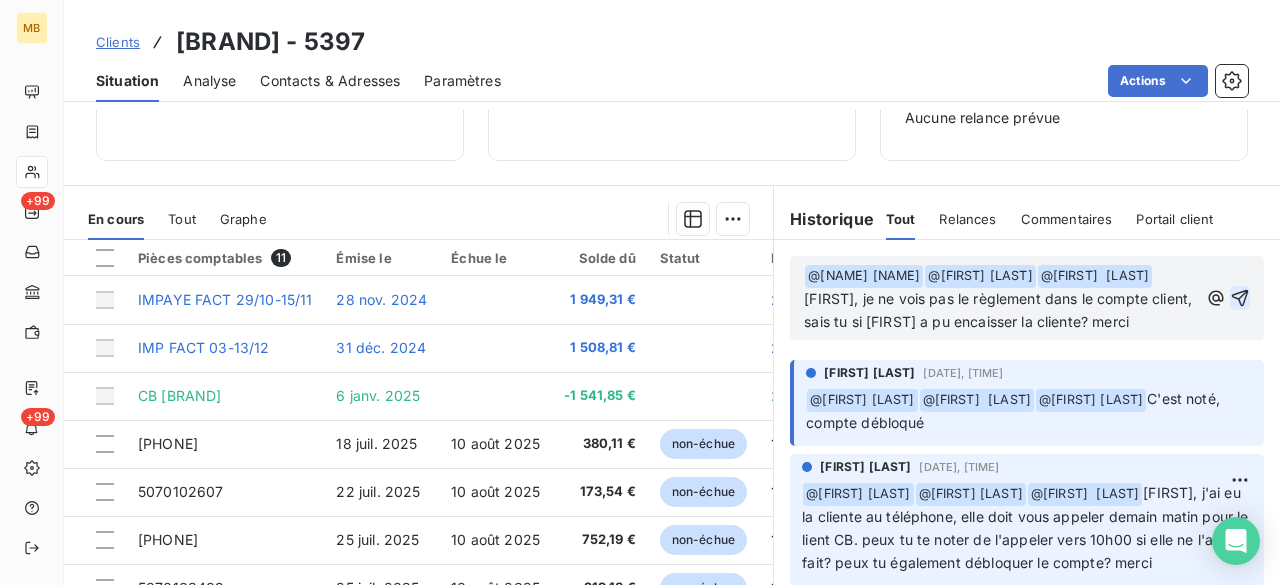 click 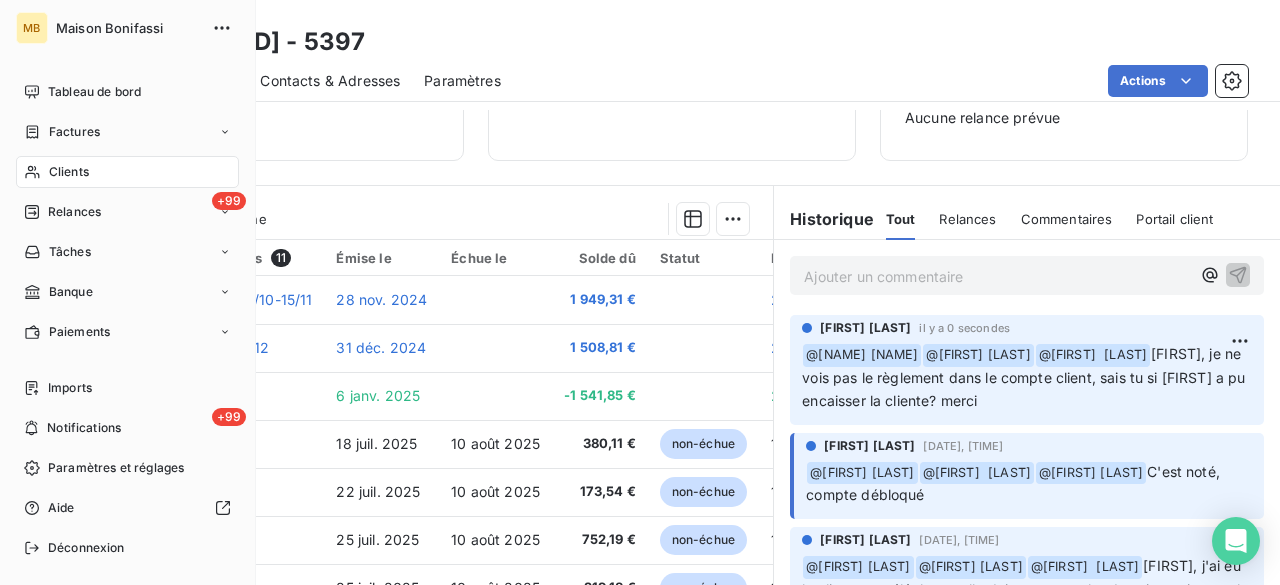 click on "Clients" at bounding box center (69, 172) 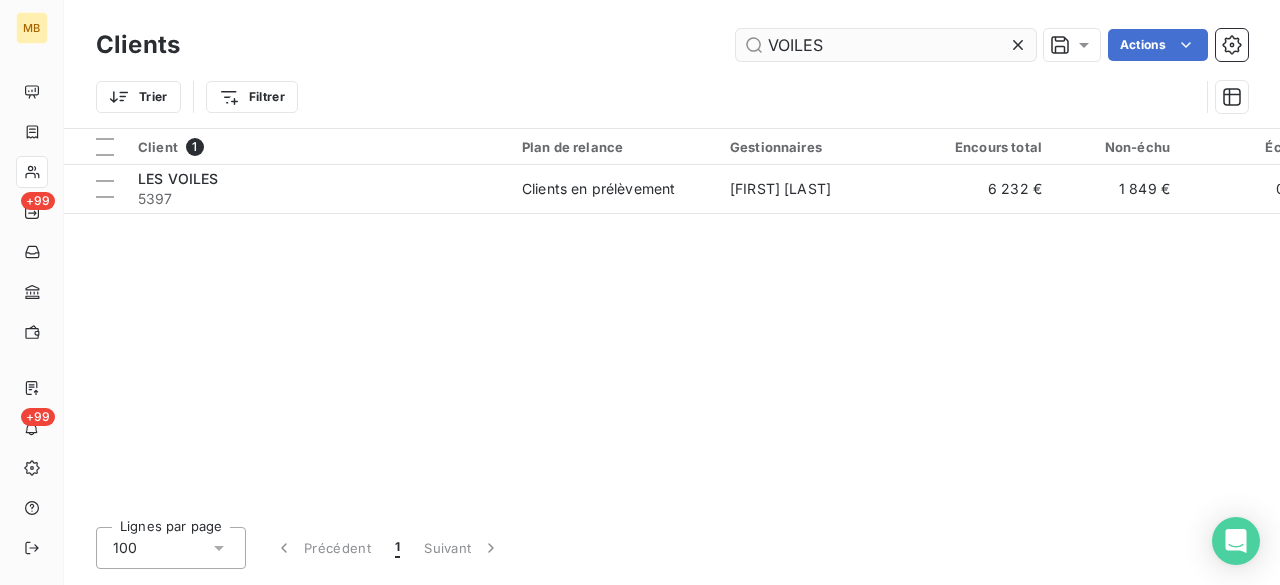 drag, startPoint x: 838, startPoint y: 45, endPoint x: 740, endPoint y: 41, distance: 98.0816 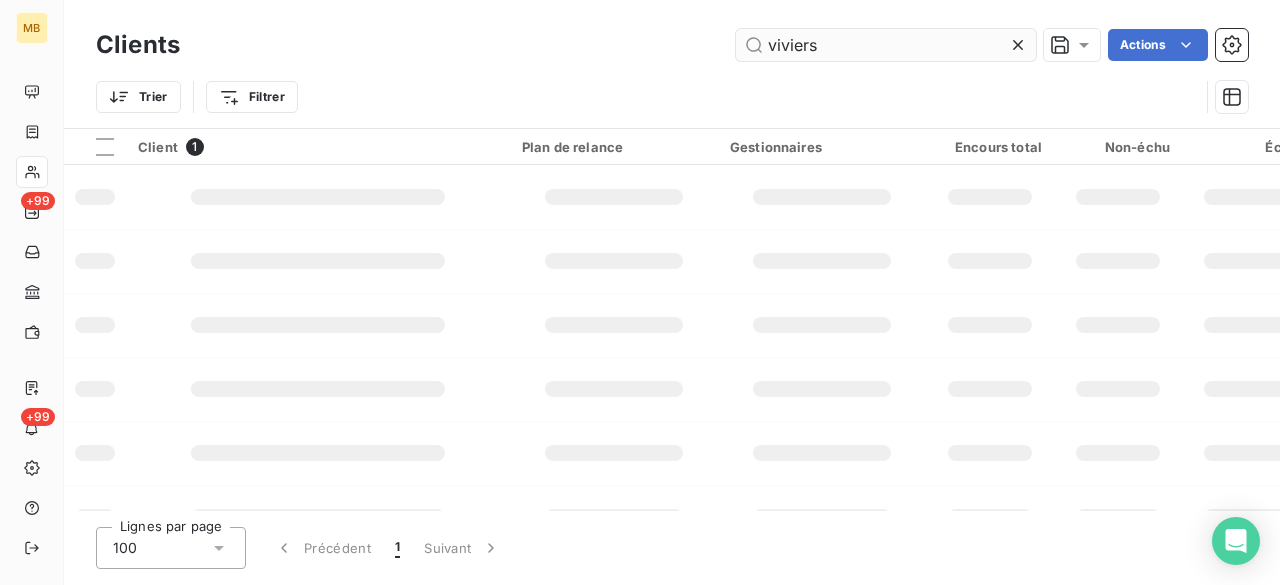 type on "viviers" 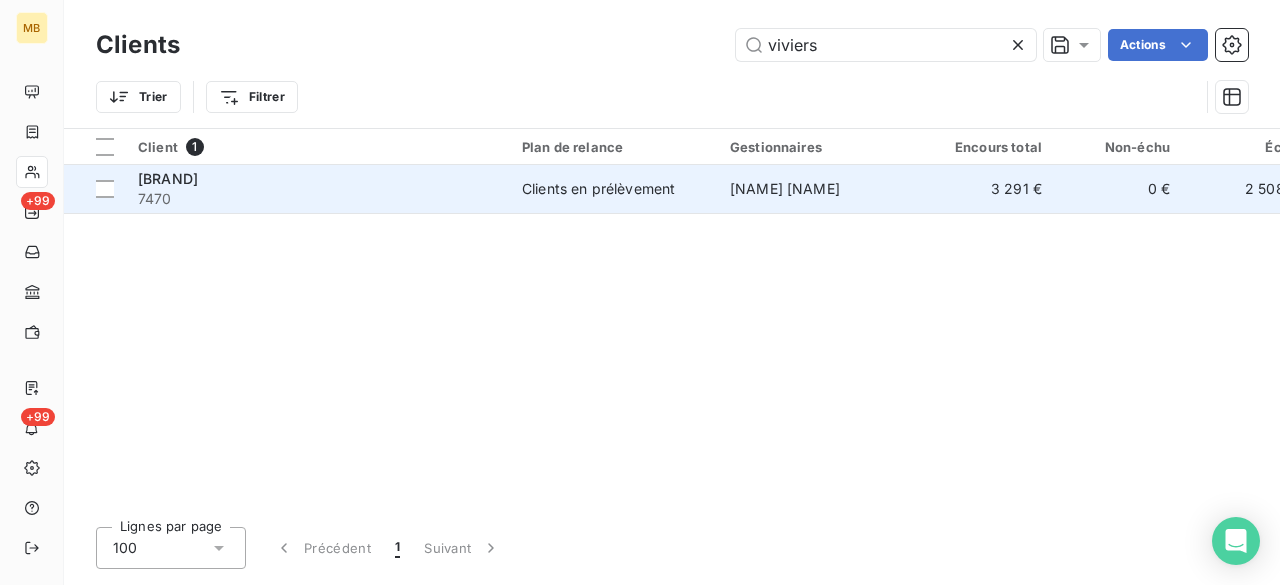 click on "[NAME] [NAME]" at bounding box center (785, 188) 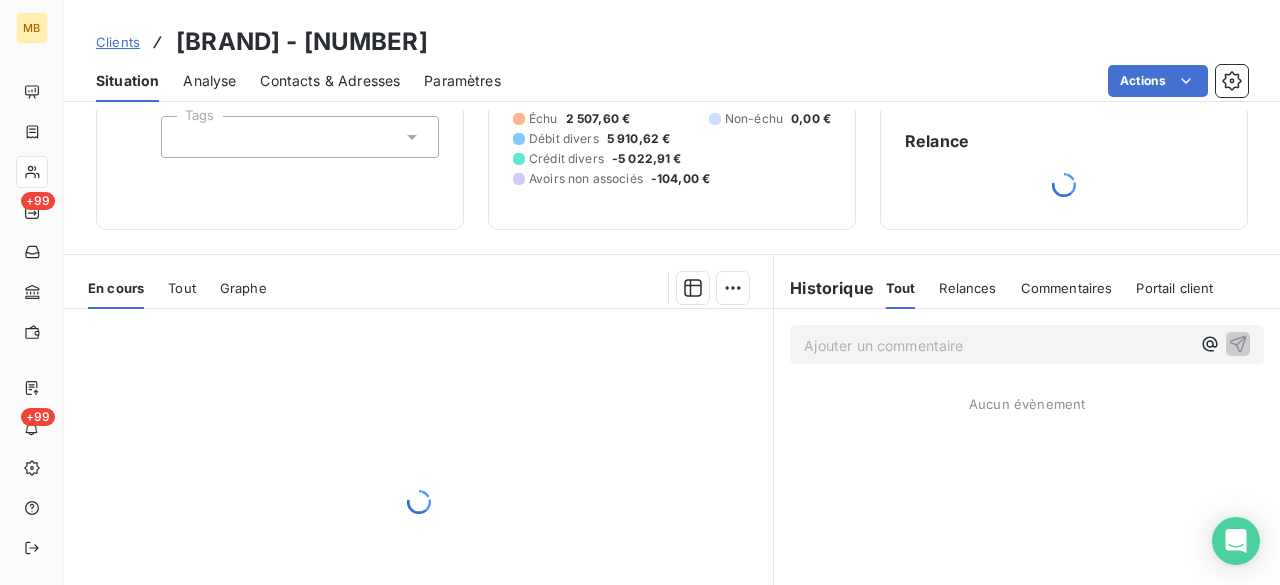 scroll, scrollTop: 186, scrollLeft: 0, axis: vertical 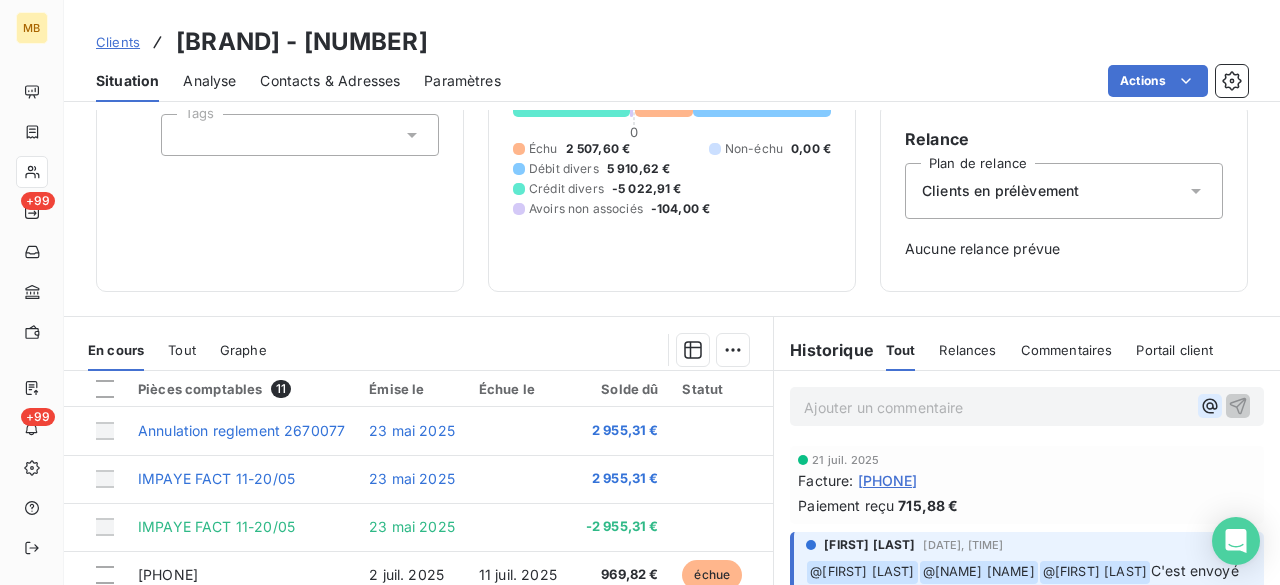 click 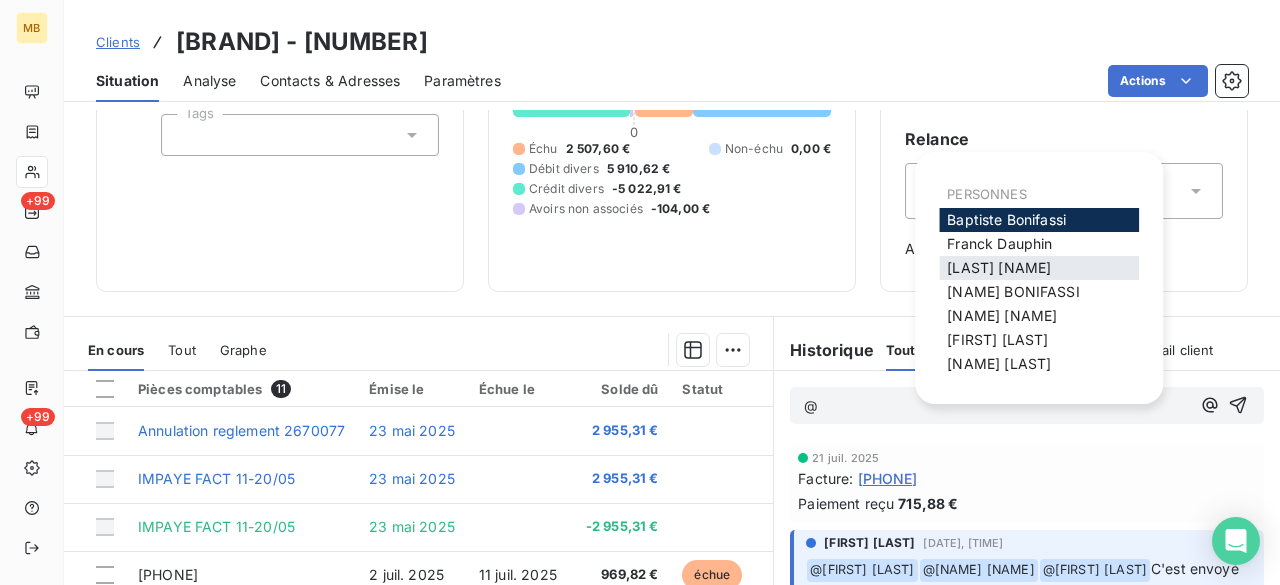 click on "[FIRST]   [LAST]" at bounding box center (999, 267) 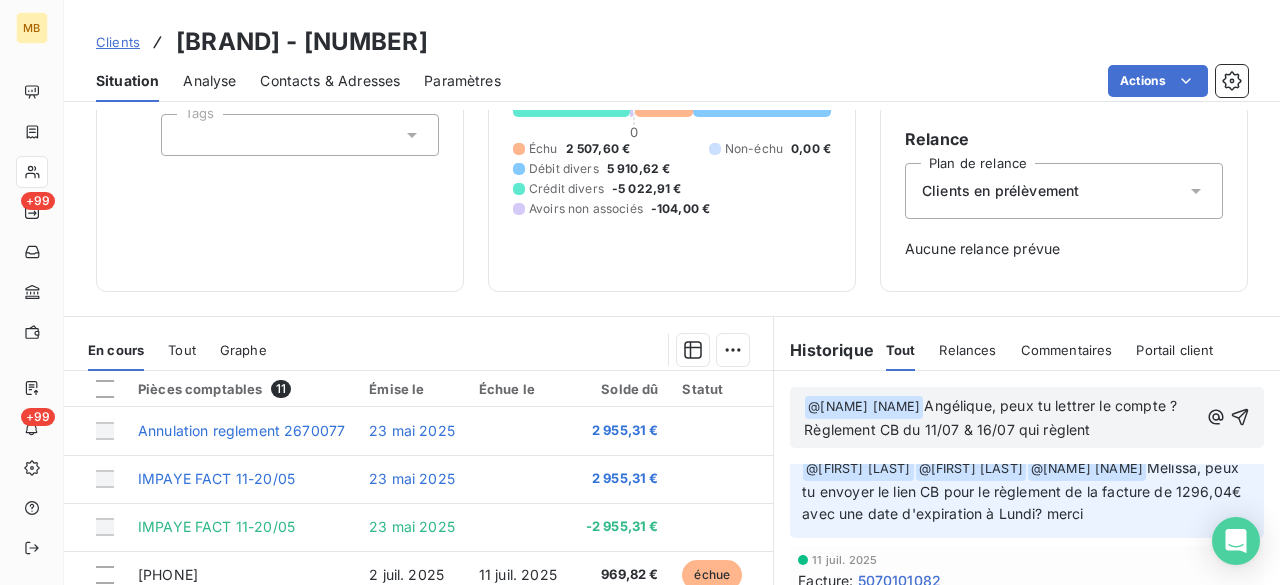 scroll, scrollTop: 194, scrollLeft: 0, axis: vertical 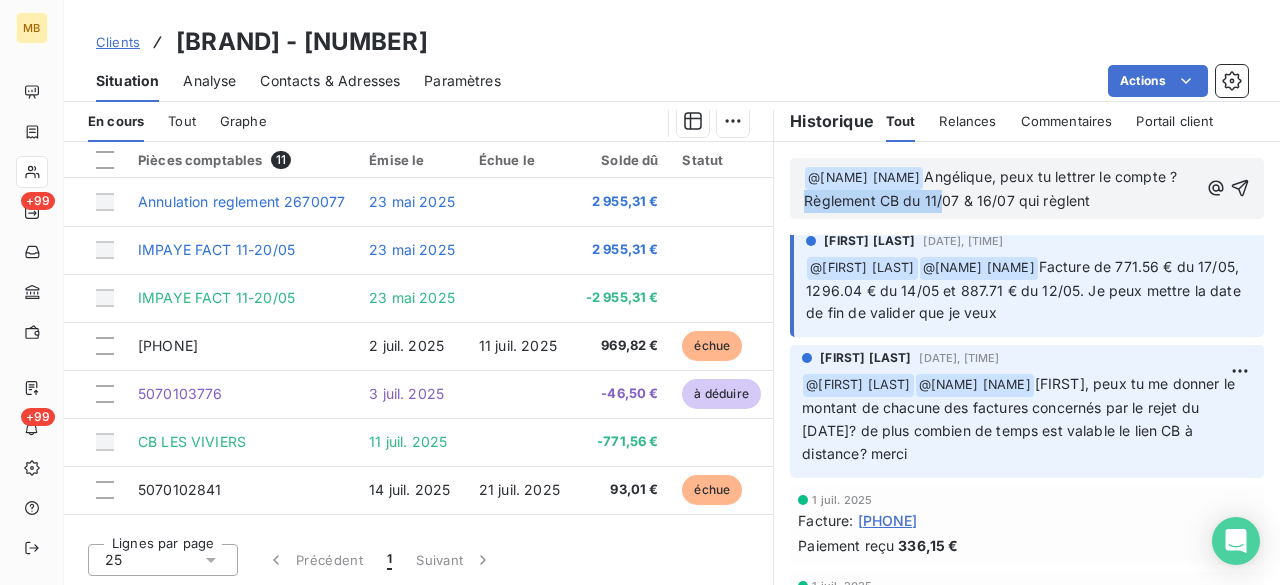 drag, startPoint x: 1130, startPoint y: 203, endPoint x: 801, endPoint y: 195, distance: 329.09726 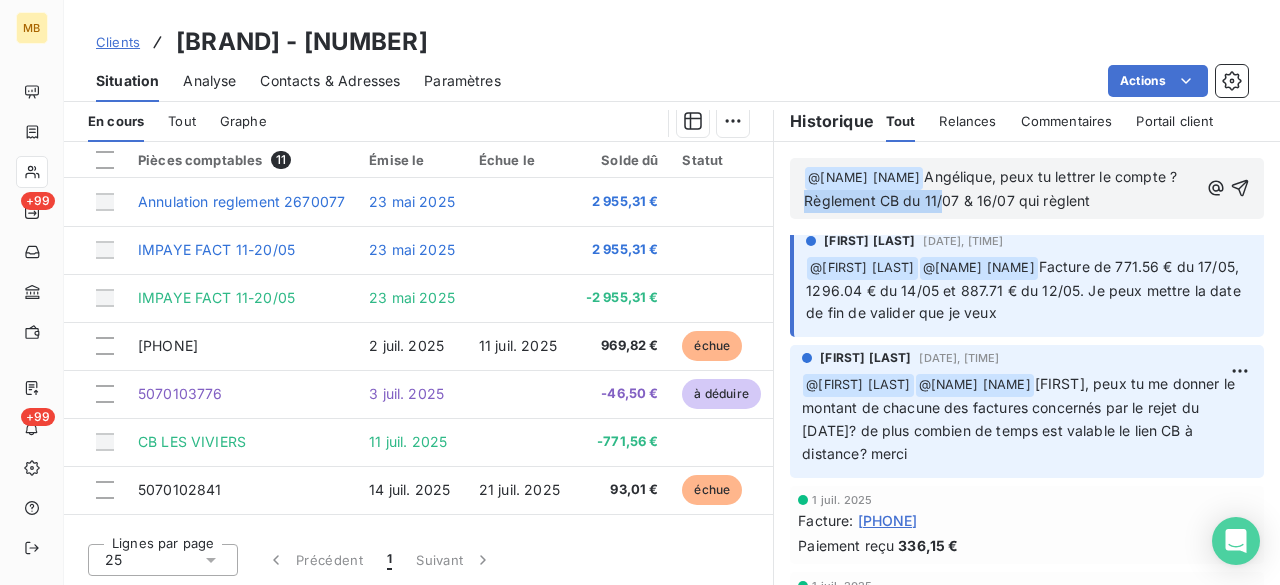 click on "﻿ @ [NAME] ﻿  Angélique, peux tu lettrer le compte ? Règlement CB du 11/07 & 16/07 qui règlent" at bounding box center (1001, 189) 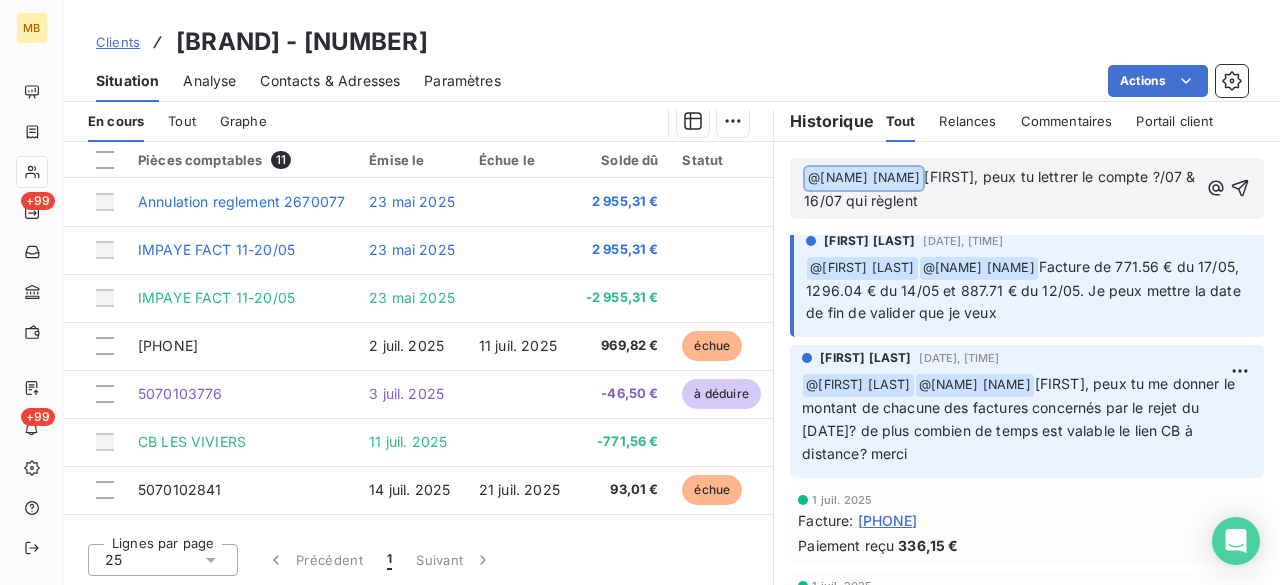 drag, startPoint x: 995, startPoint y: 201, endPoint x: 766, endPoint y: 183, distance: 229.70633 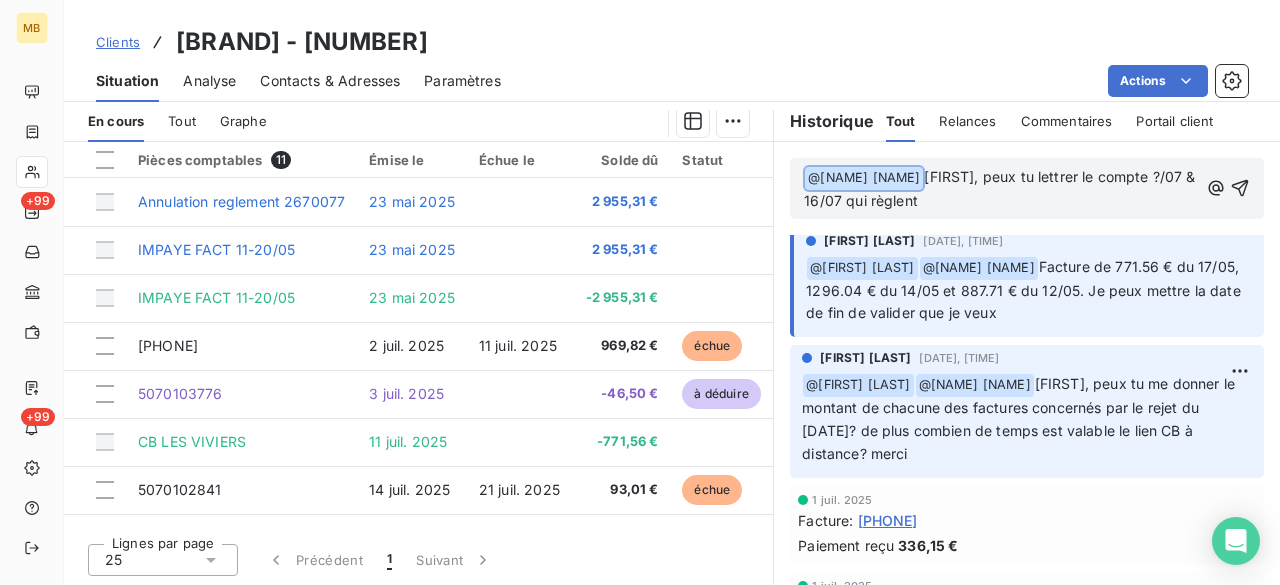 click on "﻿ @ [NAME] ﻿  Angélique, peux tu lettrer le compte ?/07 & 16/07 qui règlent" at bounding box center [1027, 188] 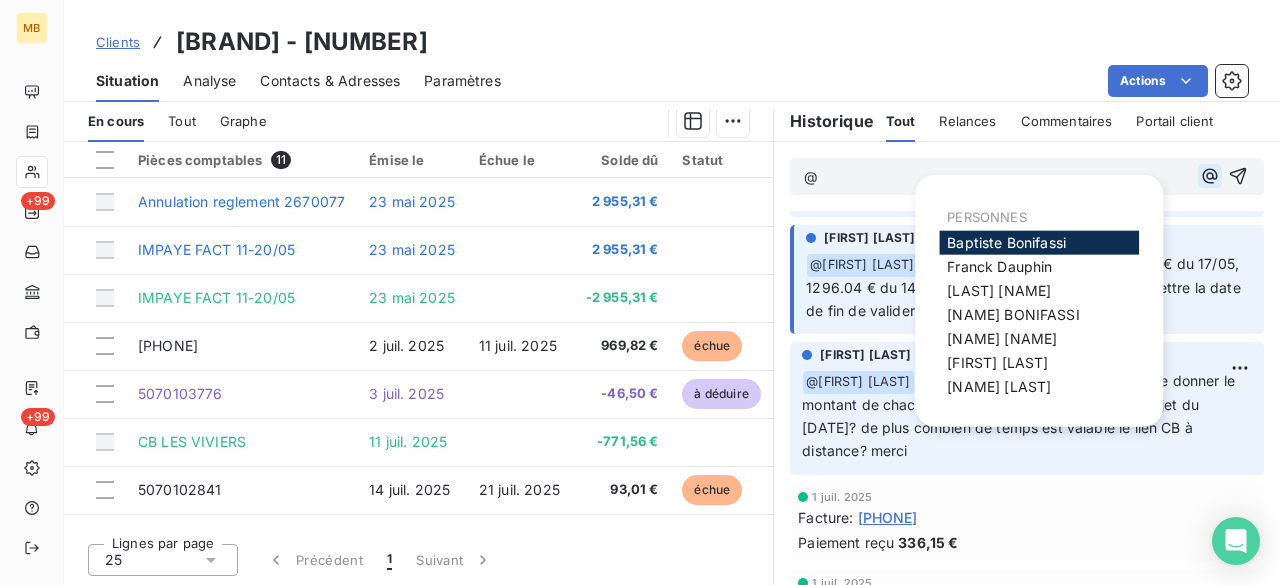 click 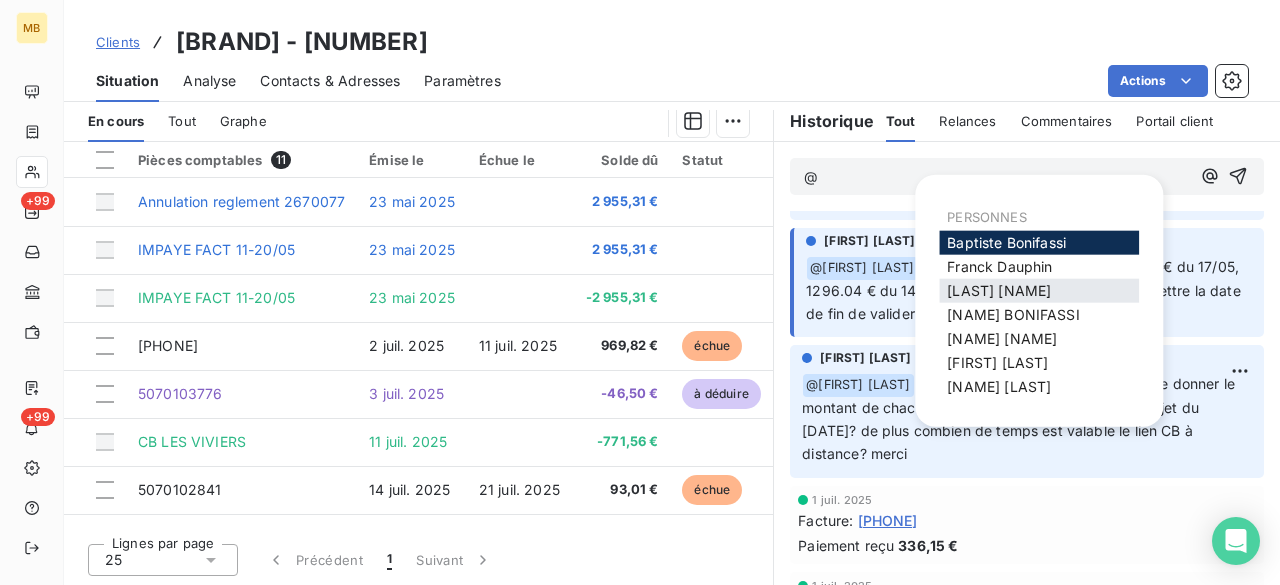 click on "[FIRST]   [LAST]" at bounding box center (999, 290) 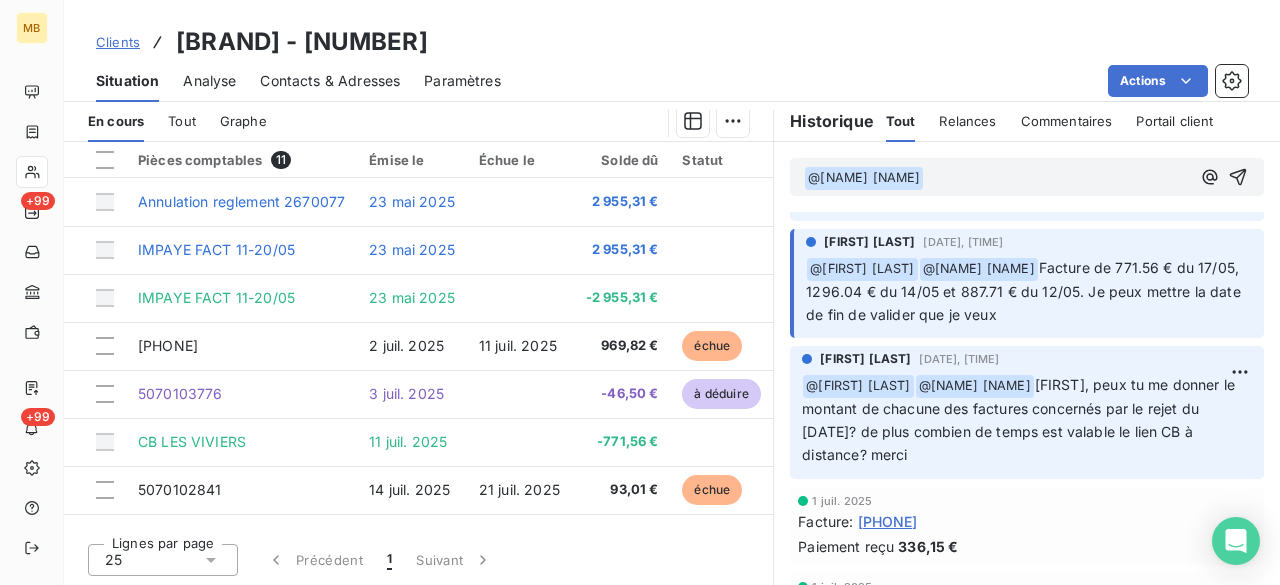scroll, scrollTop: 599, scrollLeft: 0, axis: vertical 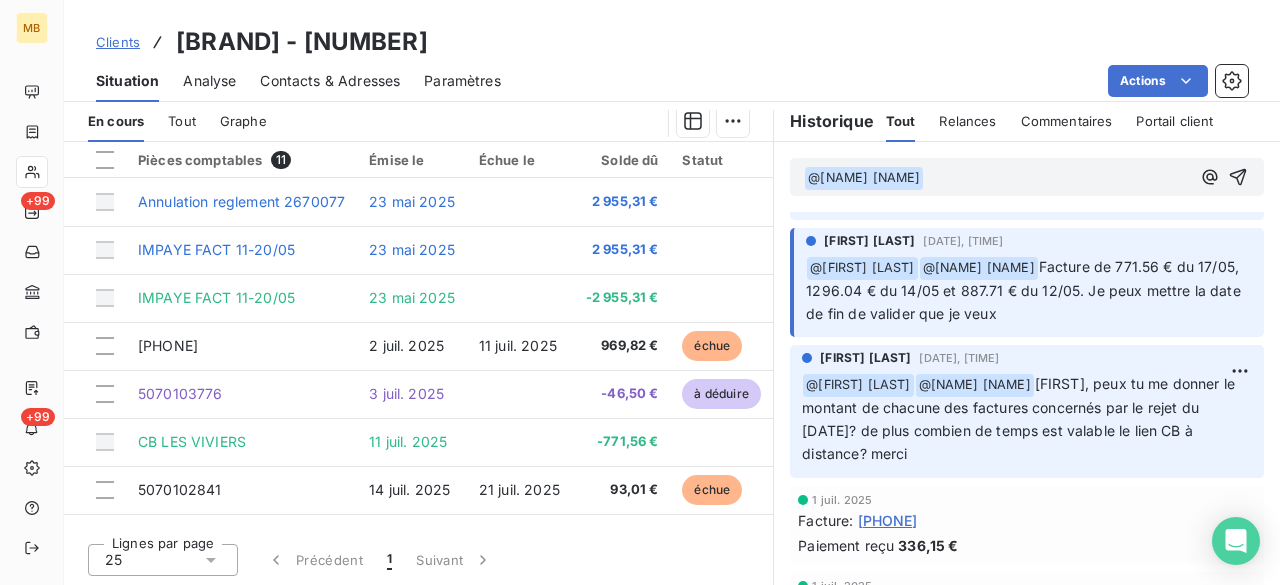 drag, startPoint x: 1174, startPoint y: 179, endPoint x: 1166, endPoint y: 187, distance: 11.313708 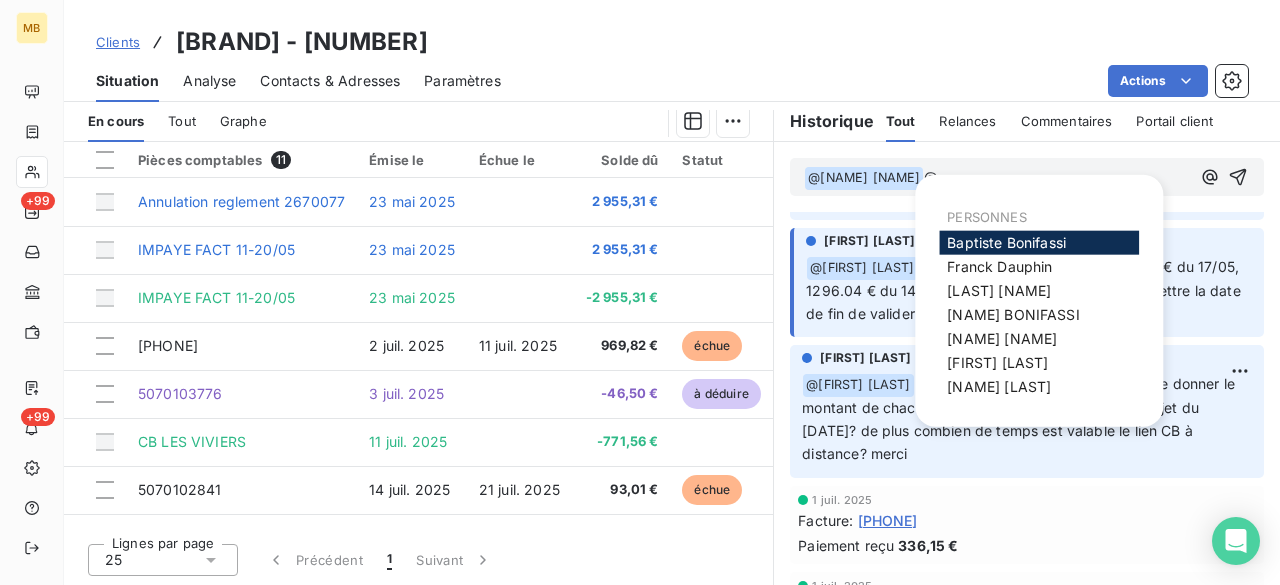 drag, startPoint x: 1044, startPoint y: 383, endPoint x: 1050, endPoint y: 365, distance: 18.973665 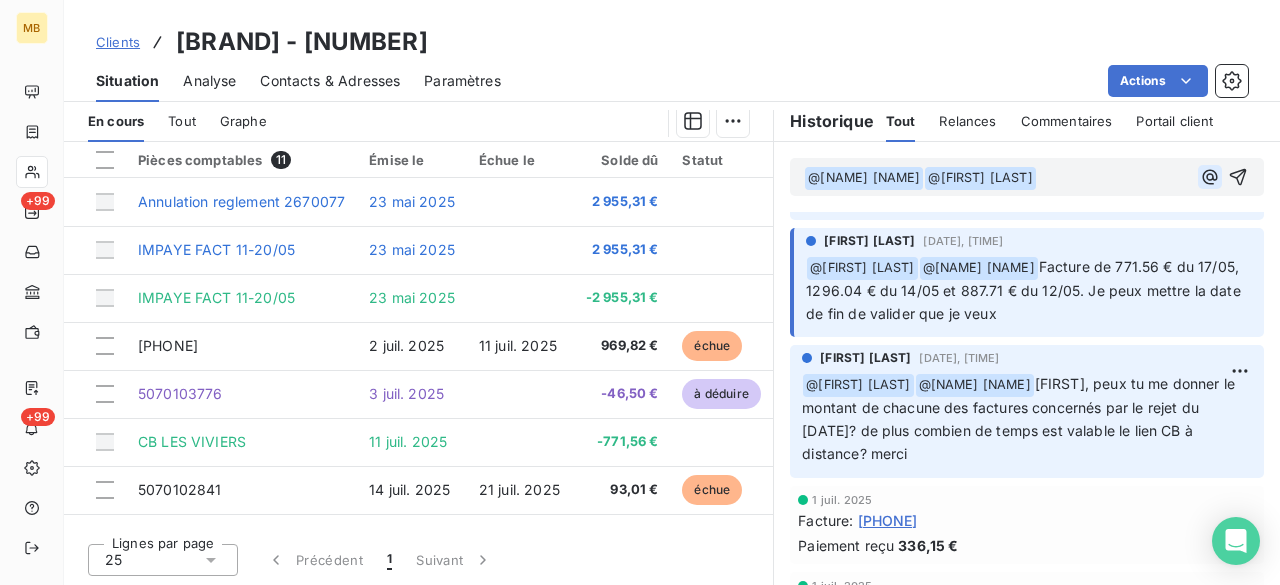 click 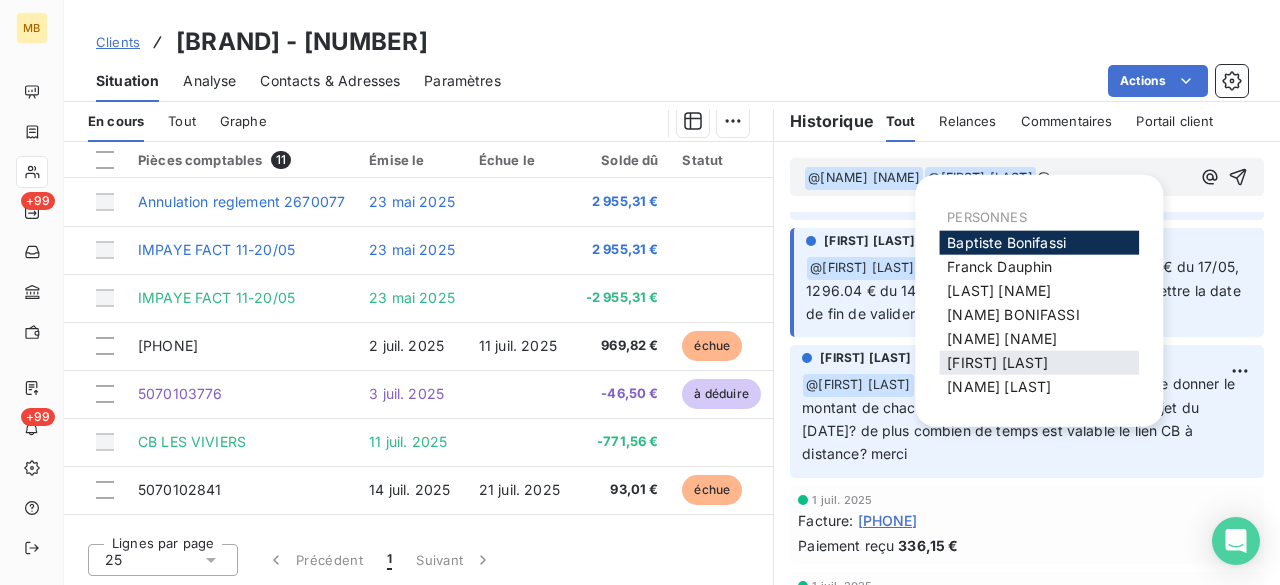 click on "[FIRST]   [LAST]" at bounding box center [1039, 363] 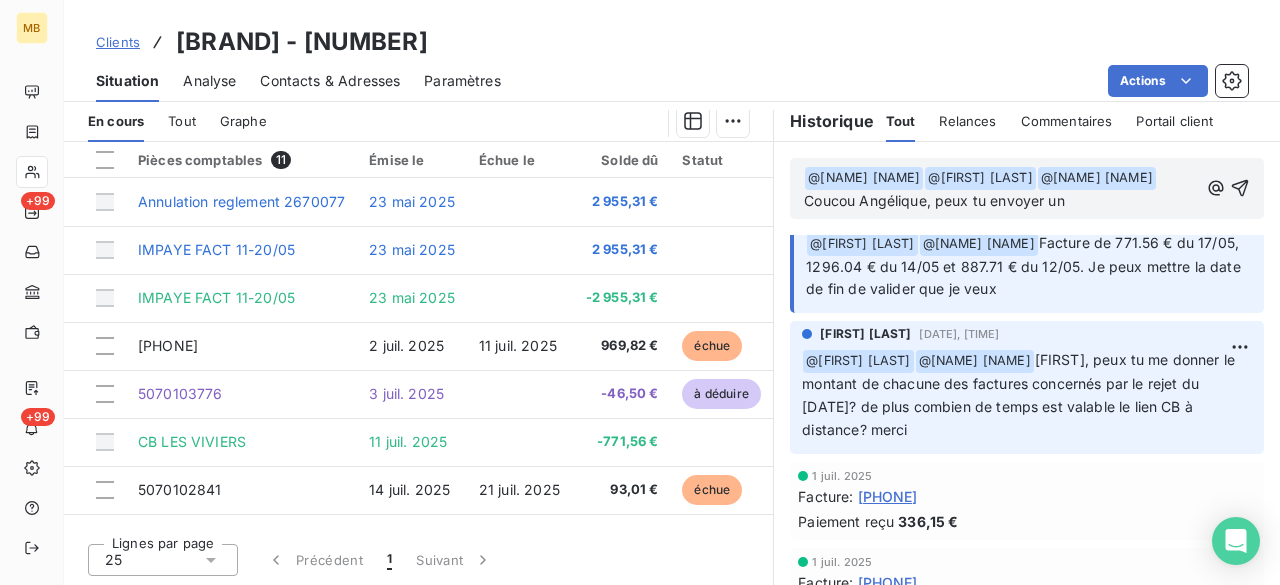 scroll, scrollTop: 622, scrollLeft: 0, axis: vertical 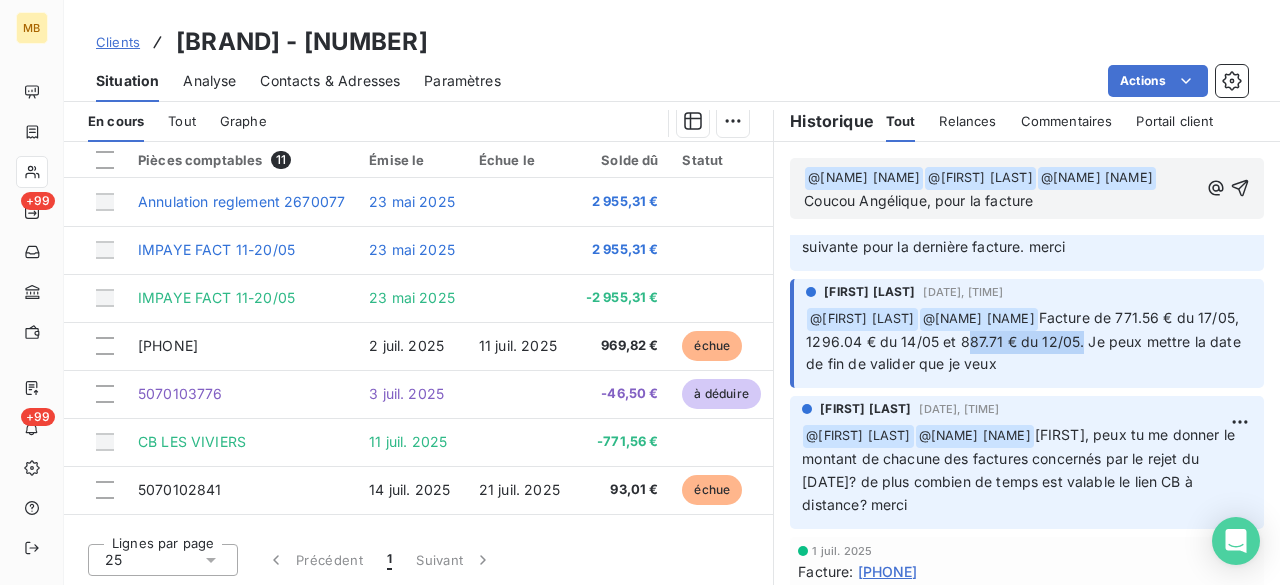 drag, startPoint x: 1111, startPoint y: 358, endPoint x: 994, endPoint y: 363, distance: 117.10679 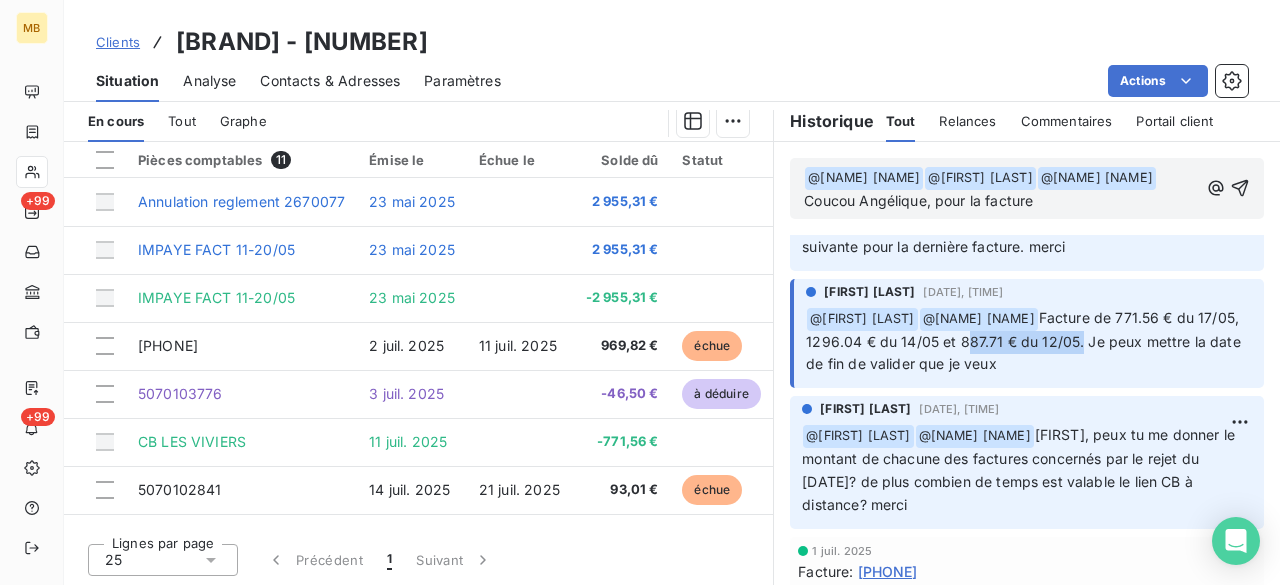 click on "Facture de 771.56 € du 17/05, 1296.04 € du 14/05 et 887.71 € du 12/05. Je peux mettre la date de fin de valider que je veux" at bounding box center [1025, 341] 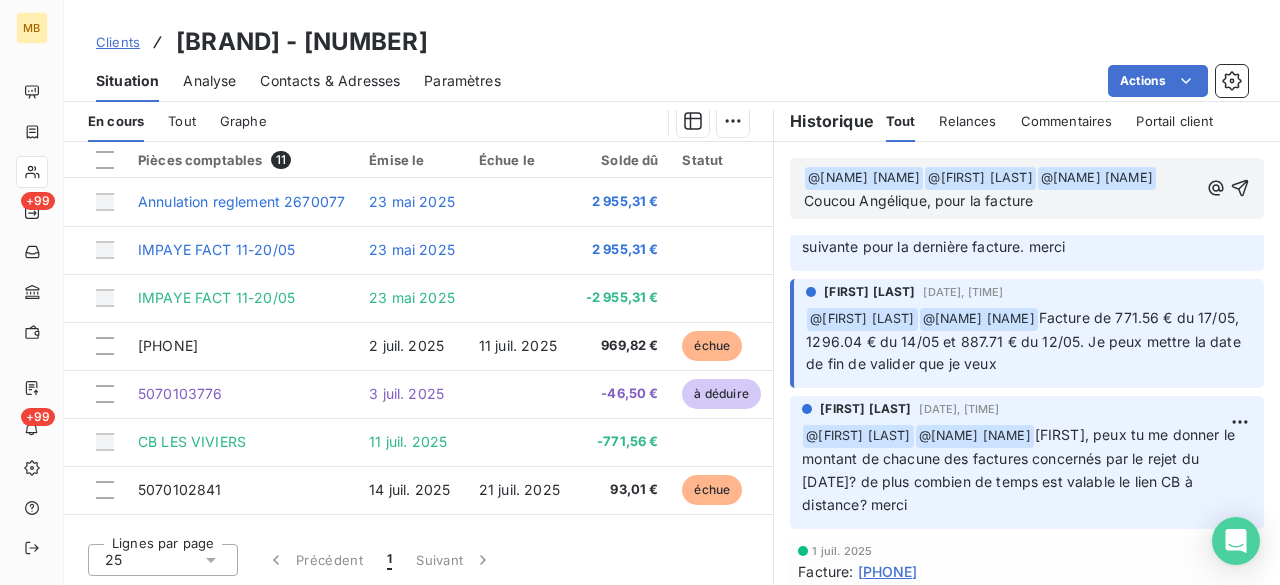 click on "﻿ @ Julia Deschamps ﻿ ﻿ @ Romain BARRACO ﻿ ﻿ @ Nathalie Kopytko ﻿ Coucou Angélique, pour la facture" at bounding box center (1001, 189) 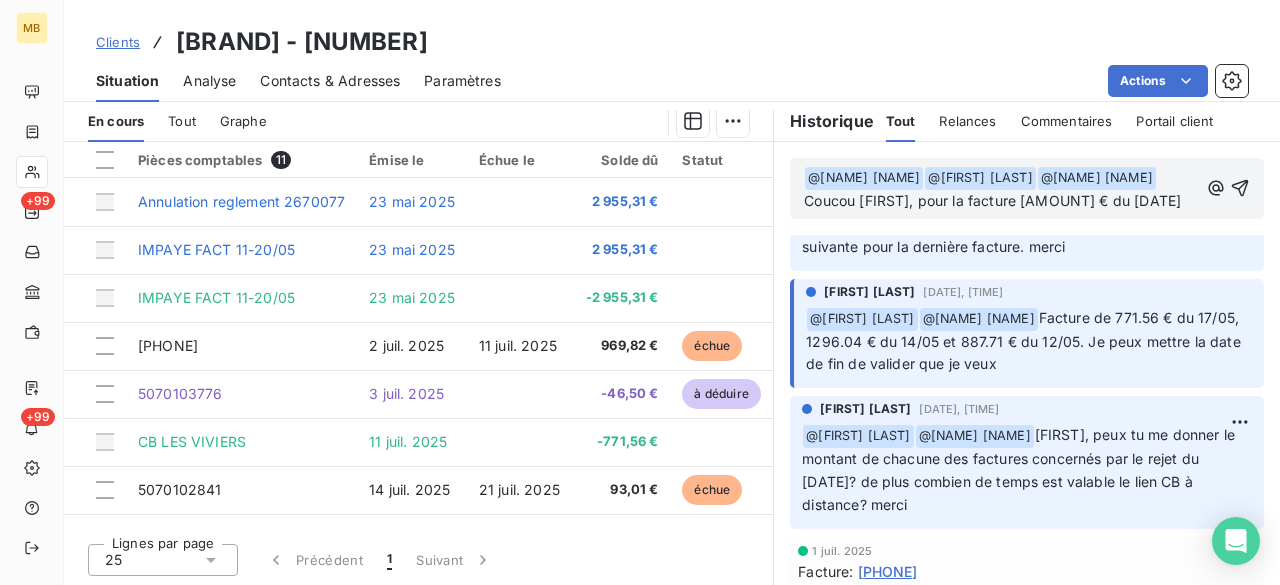 scroll, scrollTop: 594, scrollLeft: 0, axis: vertical 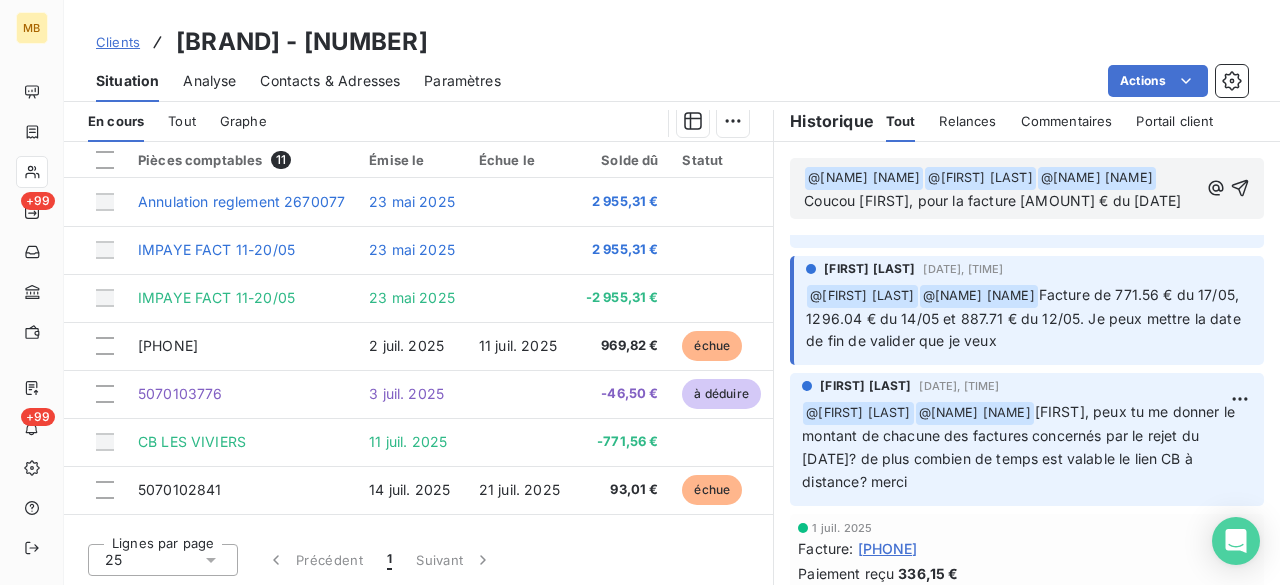 drag, startPoint x: 1156, startPoint y: 194, endPoint x: 1158, endPoint y: 213, distance: 19.104973 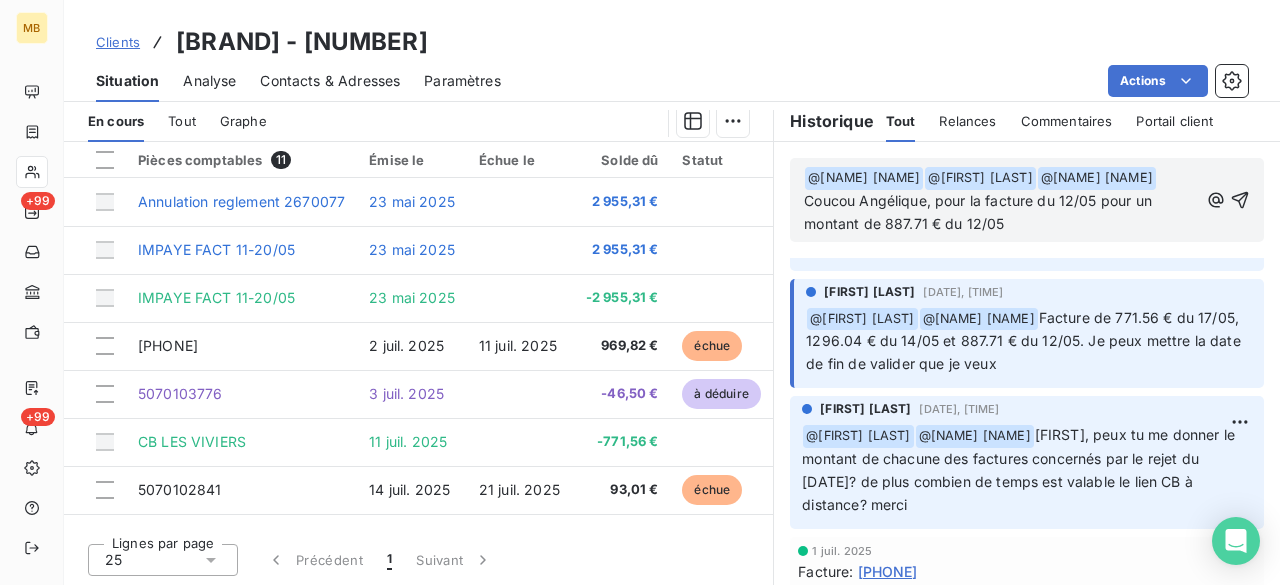 click on "﻿ @ [FIRST] [LAST] ﻿ ﻿ @ [FIRST] [LAST] ﻿ ﻿ @ [FIRST] [LAST] ﻿  Coucou [FIRST], pour la facture du [DATE] pour un montant de [AMOUNT] € du [DATE]" at bounding box center (1001, 201) 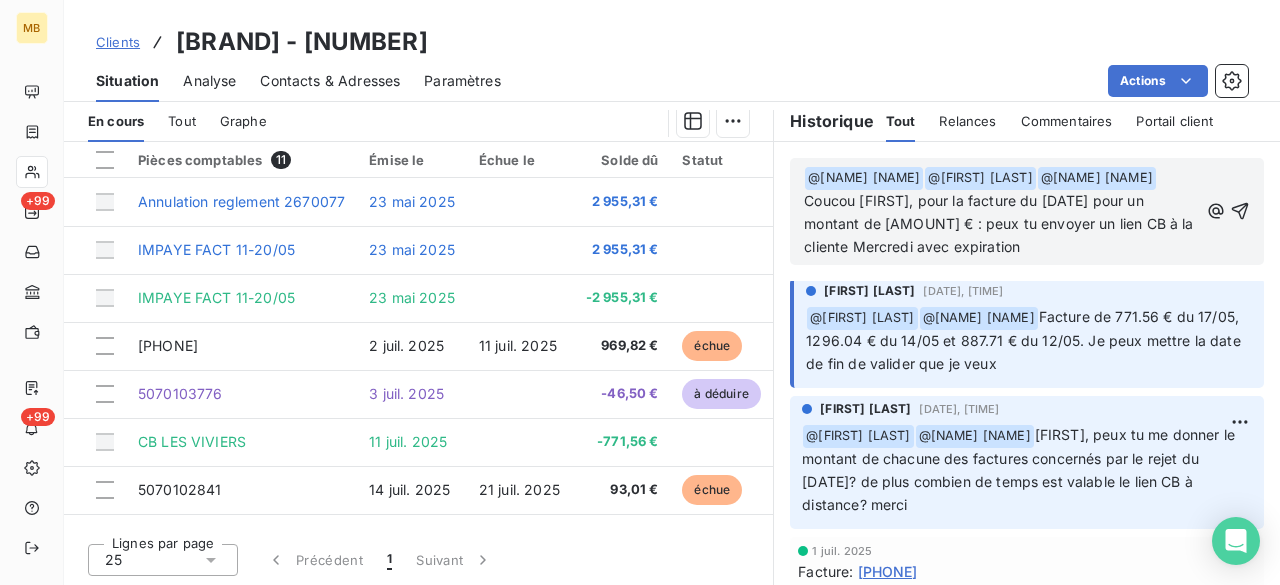 scroll, scrollTop: 640, scrollLeft: 0, axis: vertical 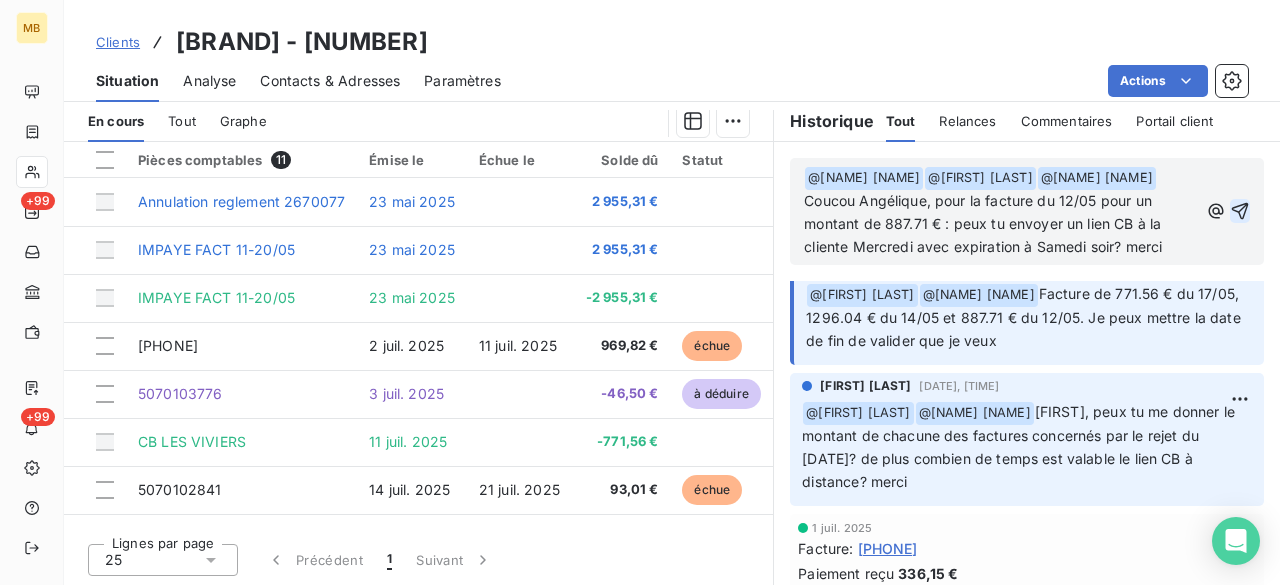 click 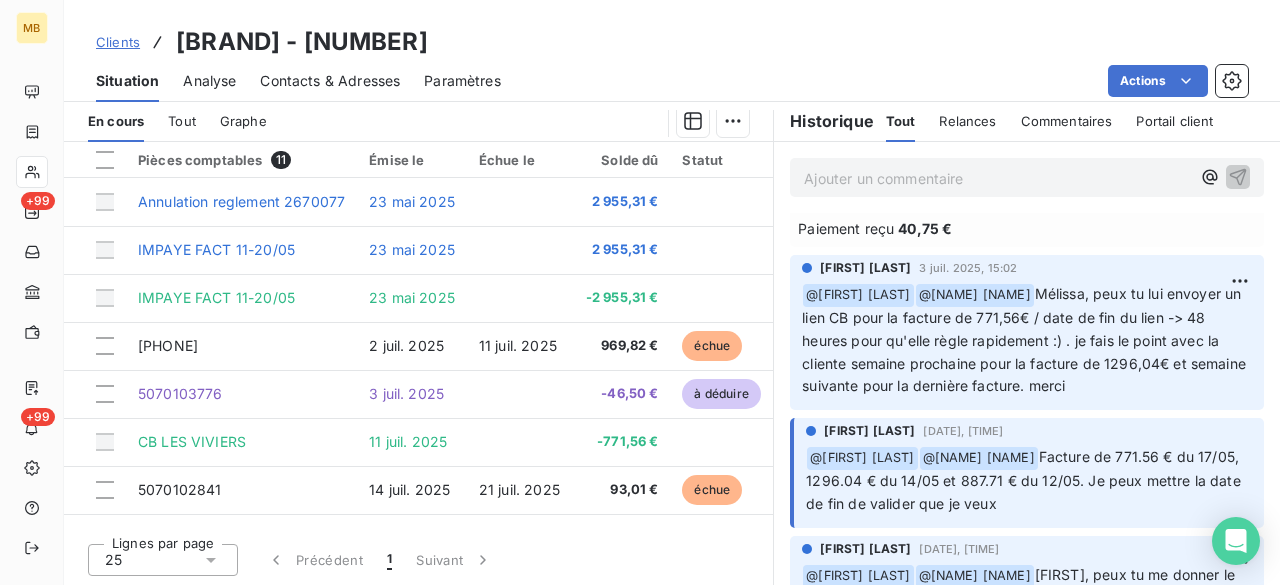 scroll, scrollTop: 690, scrollLeft: 0, axis: vertical 